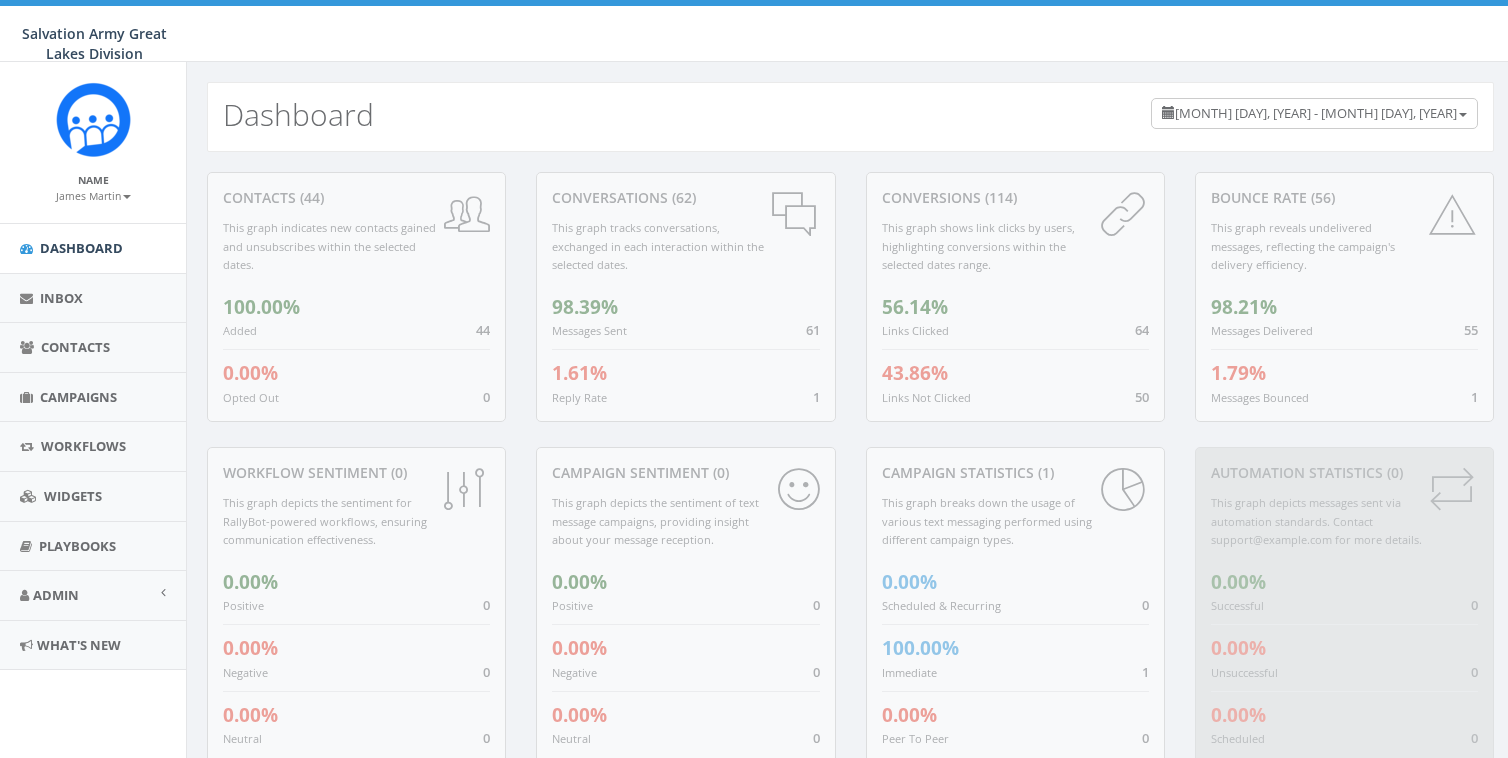 scroll, scrollTop: 0, scrollLeft: 0, axis: both 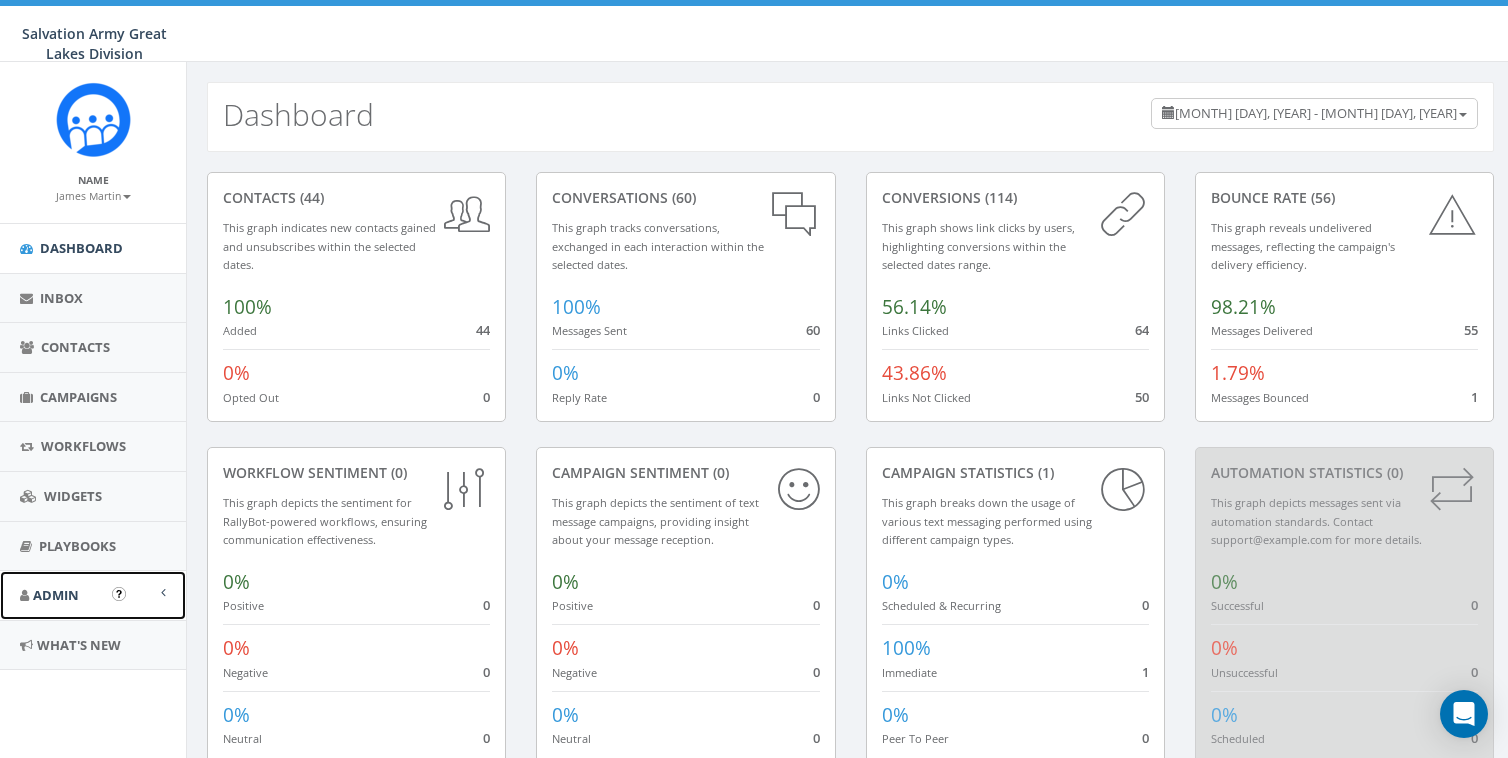 click on "Admin" at bounding box center (56, 595) 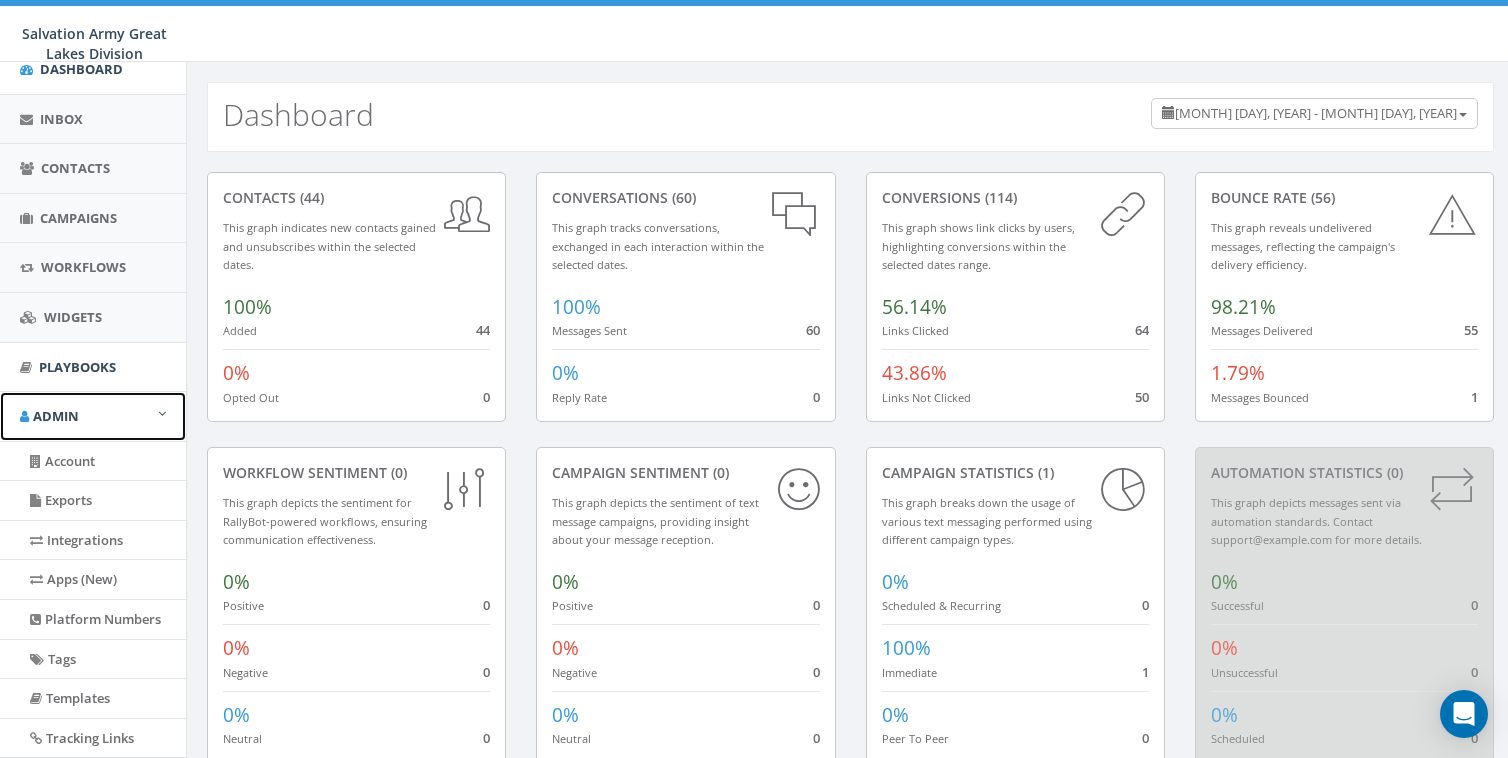 scroll, scrollTop: 196, scrollLeft: 0, axis: vertical 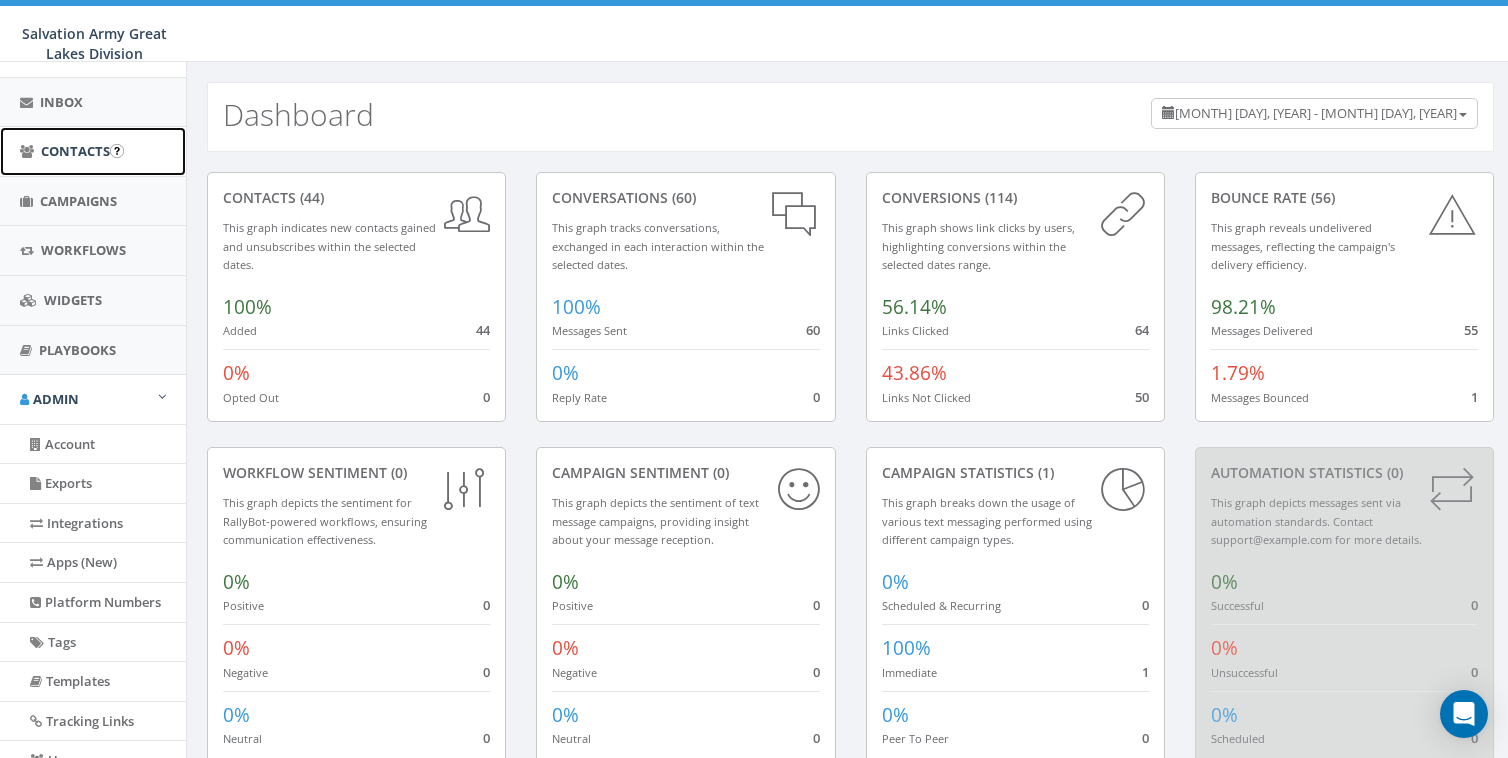 click on "Contacts" at bounding box center [93, 151] 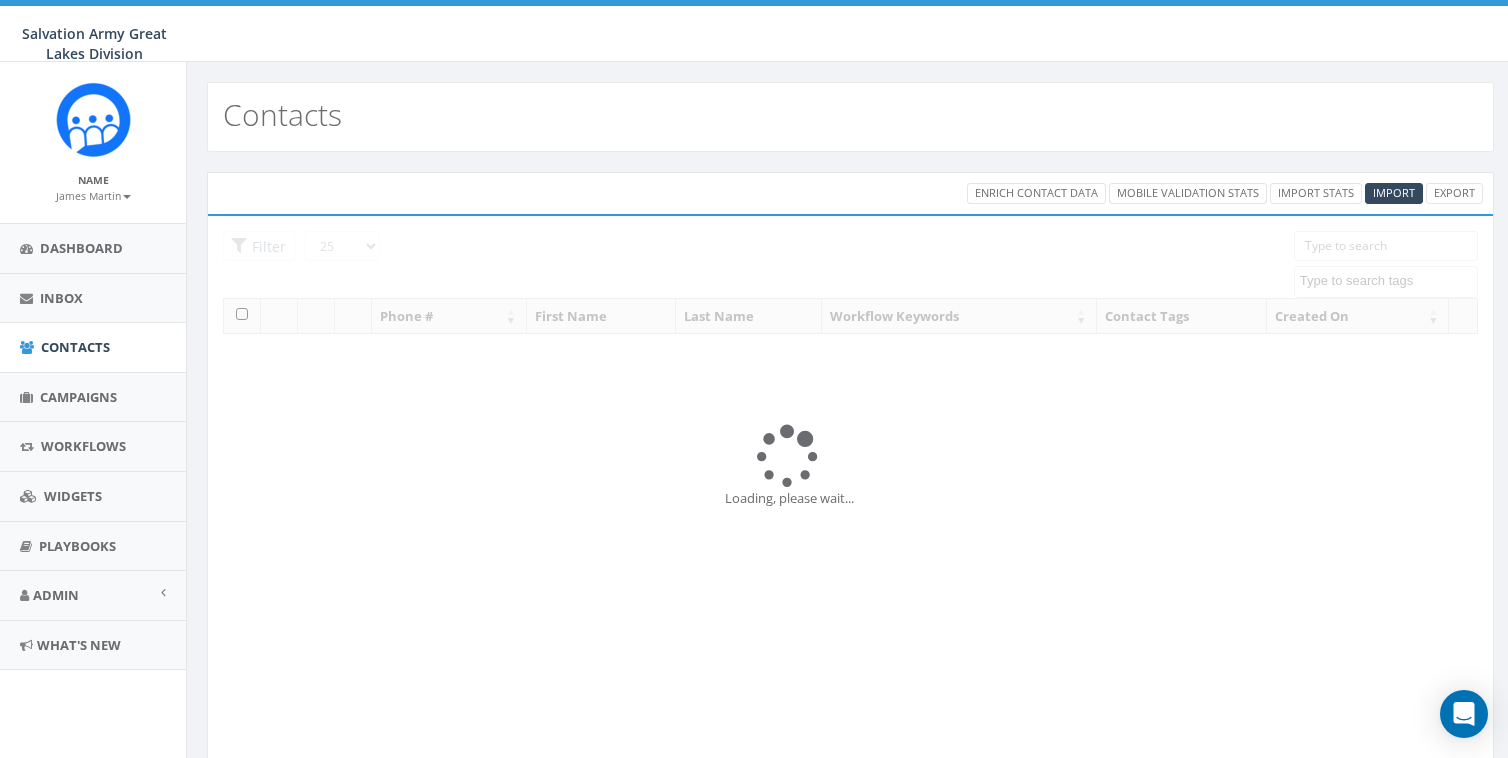 select 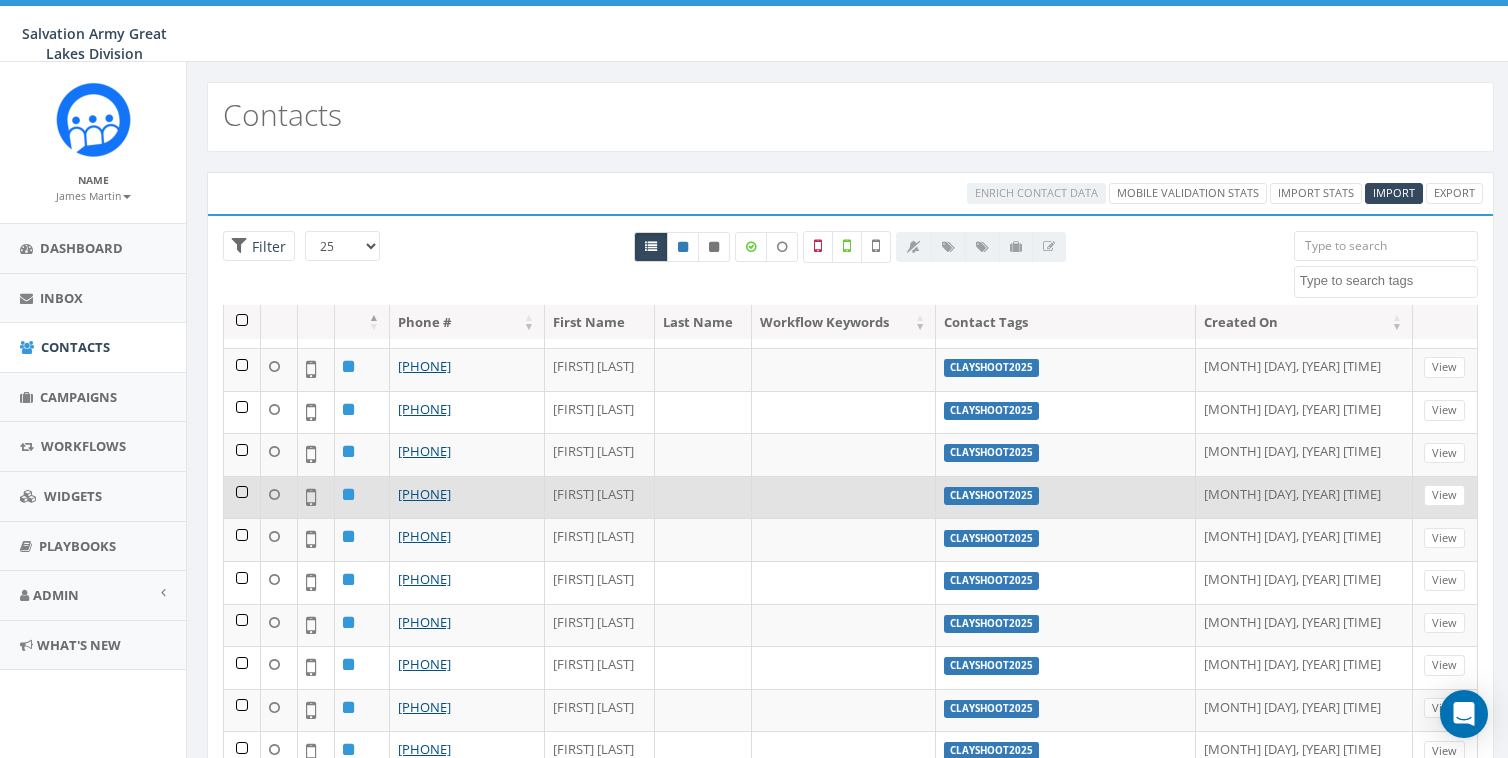 scroll, scrollTop: 651, scrollLeft: 0, axis: vertical 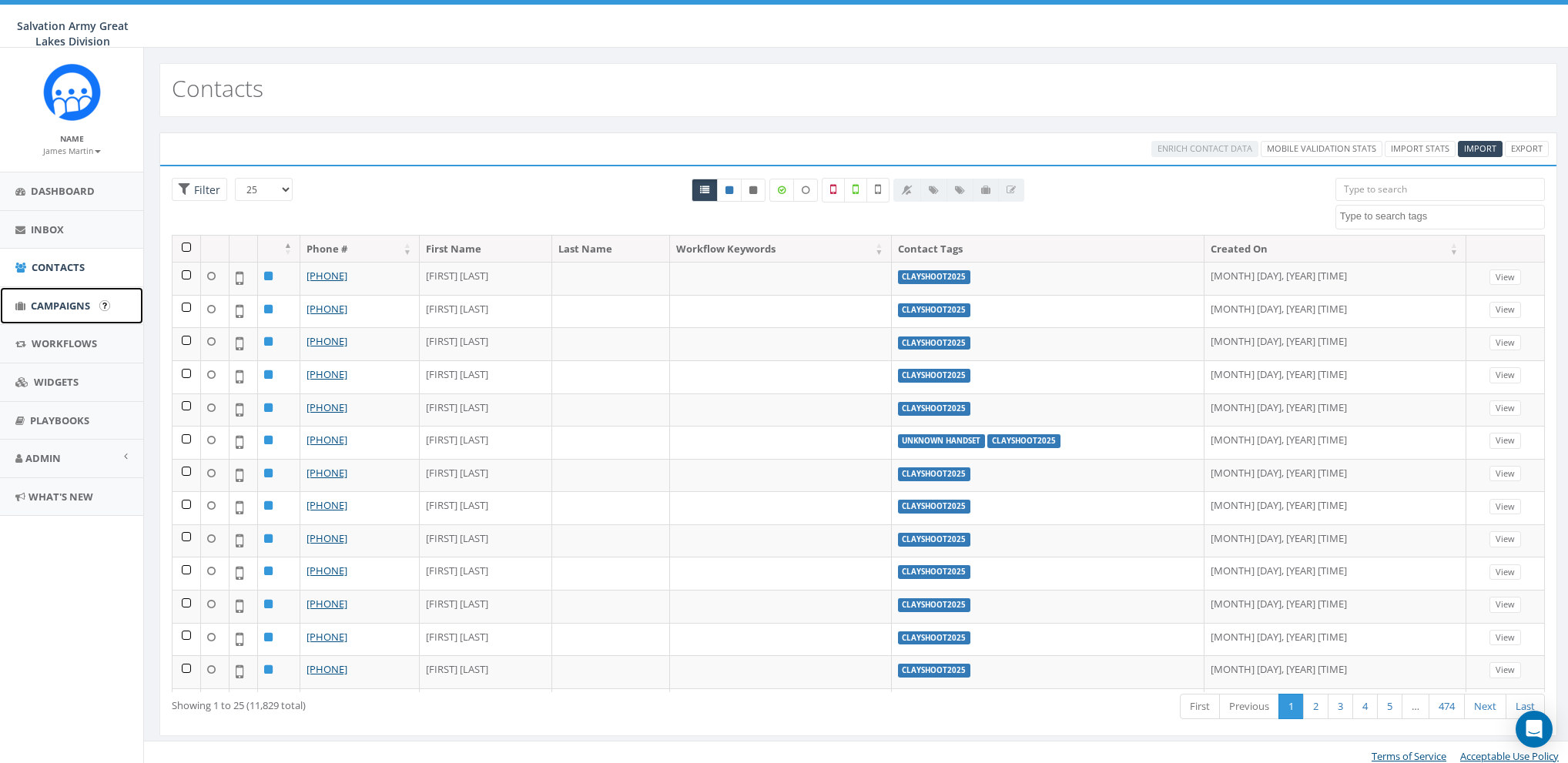 click on "Campaigns" at bounding box center [60, 306] 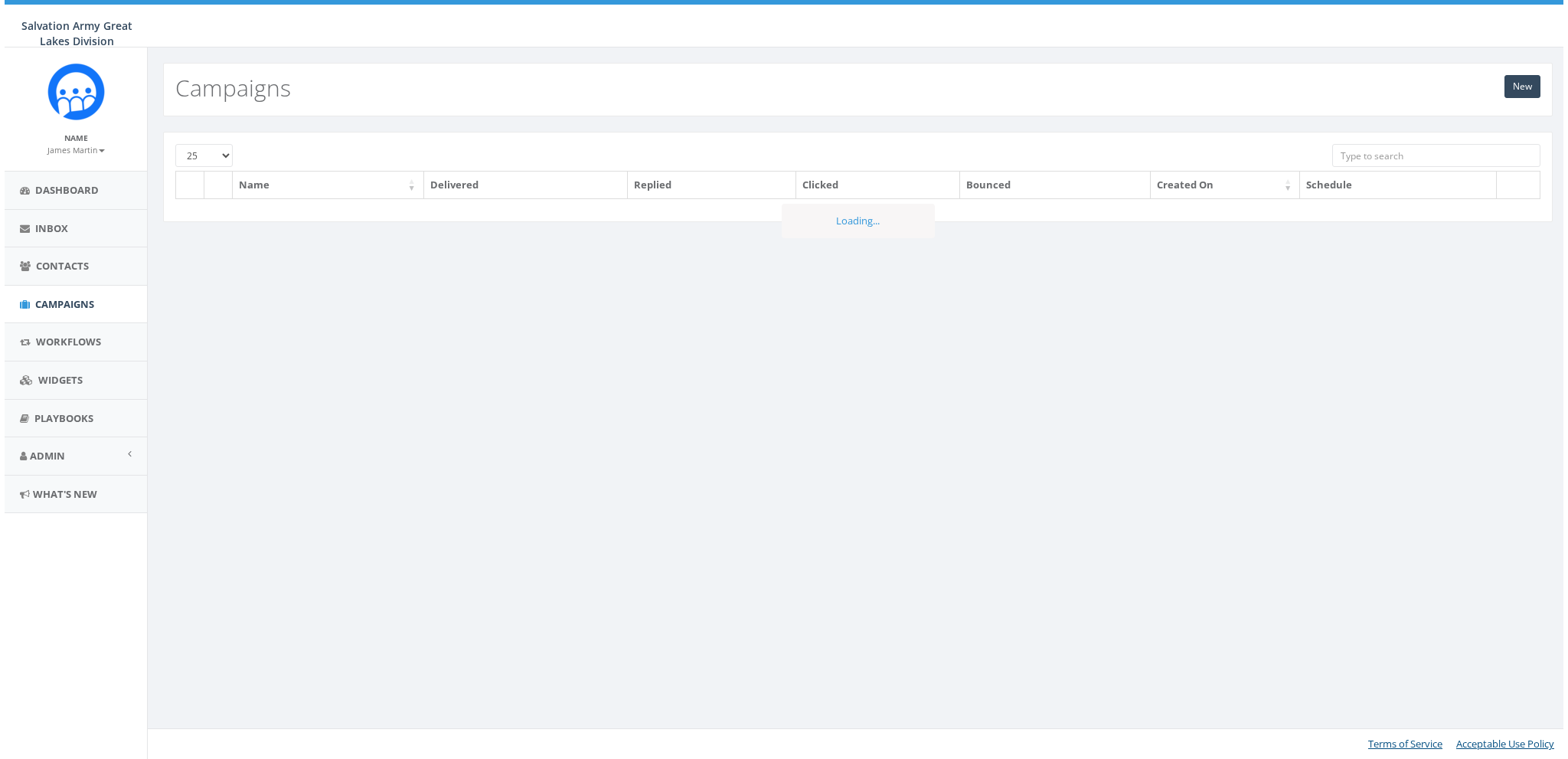 scroll, scrollTop: 0, scrollLeft: 0, axis: both 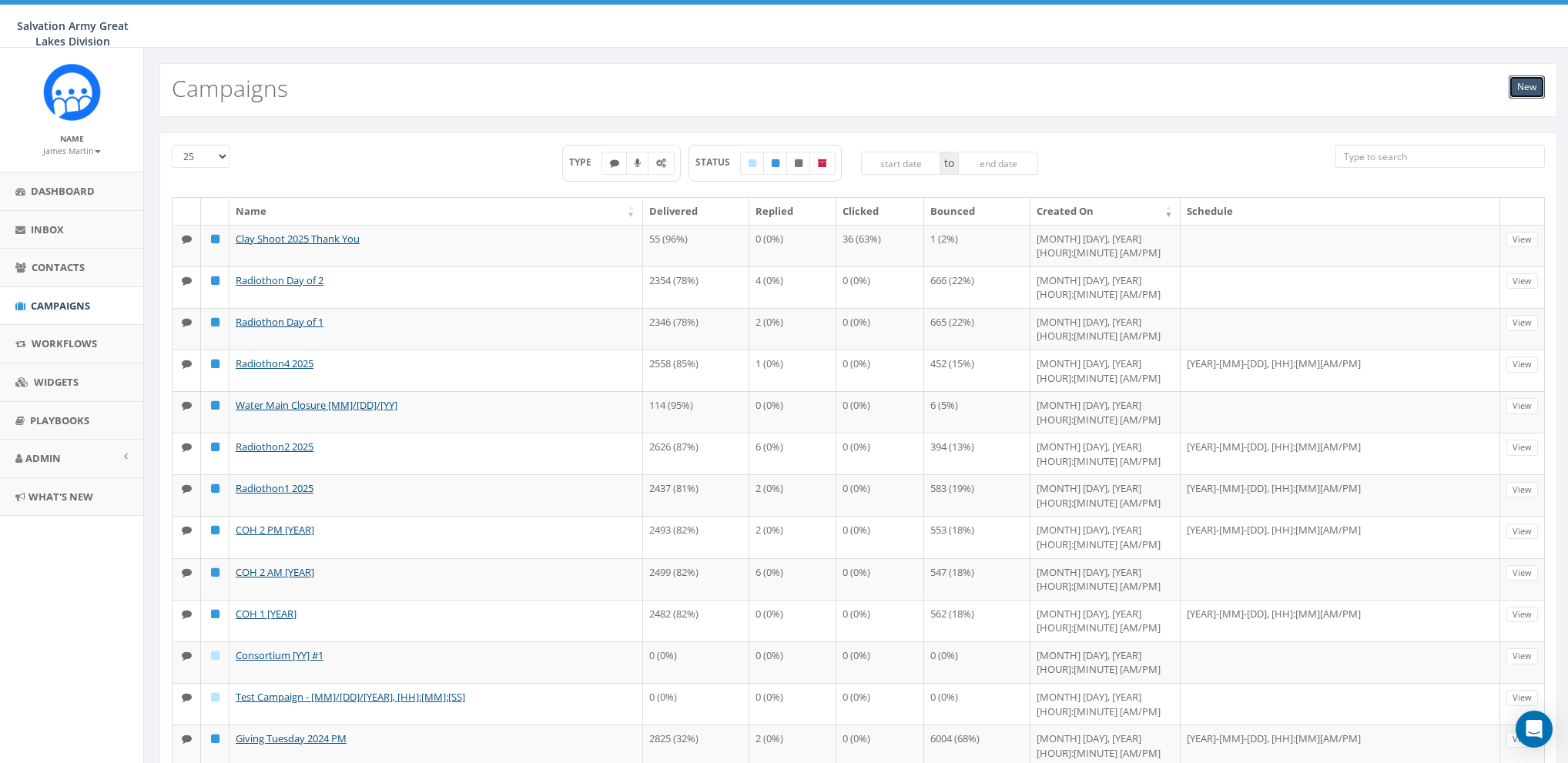 click on "New" at bounding box center (1526, 87) 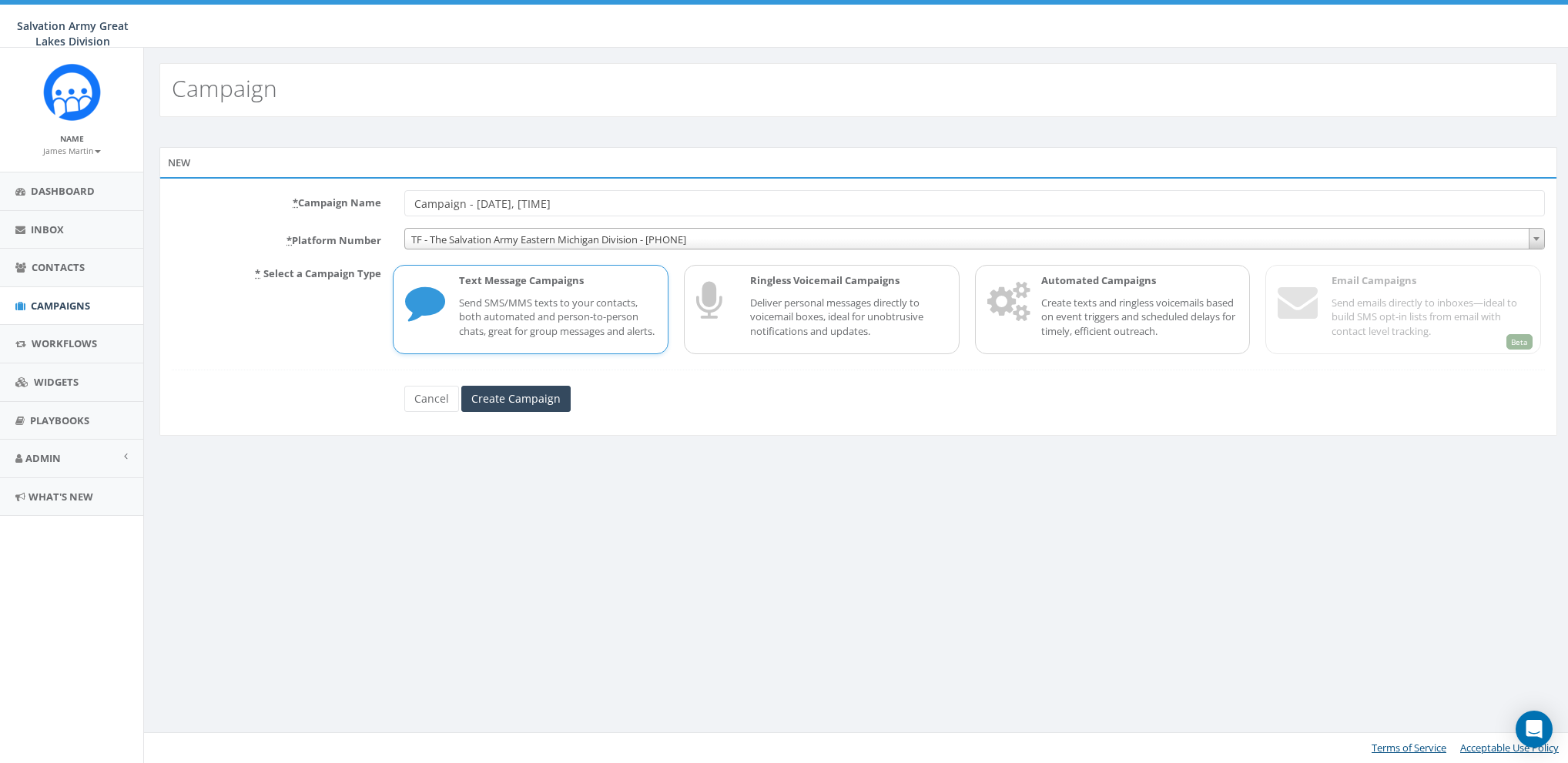scroll, scrollTop: 0, scrollLeft: 0, axis: both 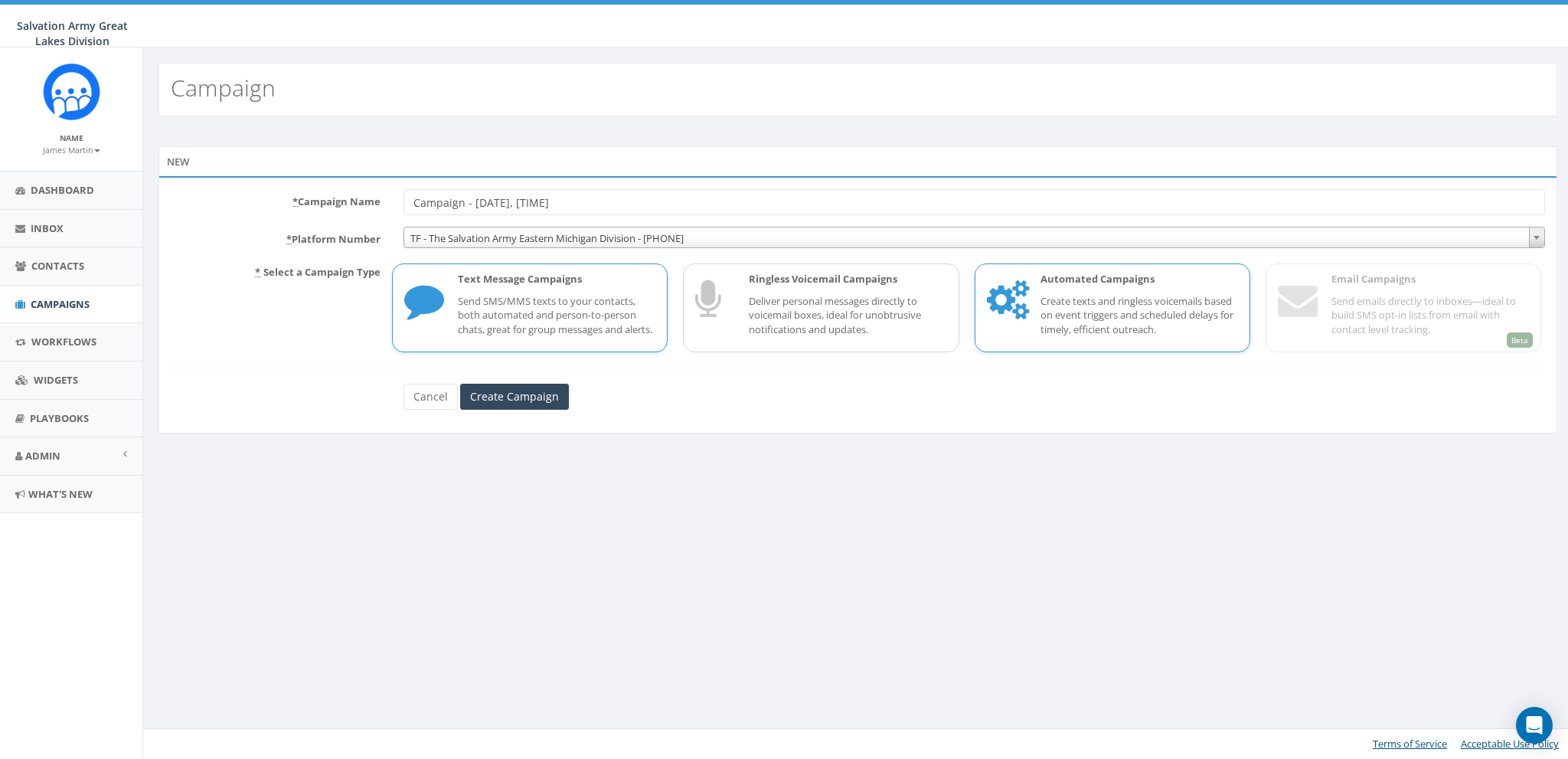 click on "Automated Campaigns" at bounding box center (1139, 279) 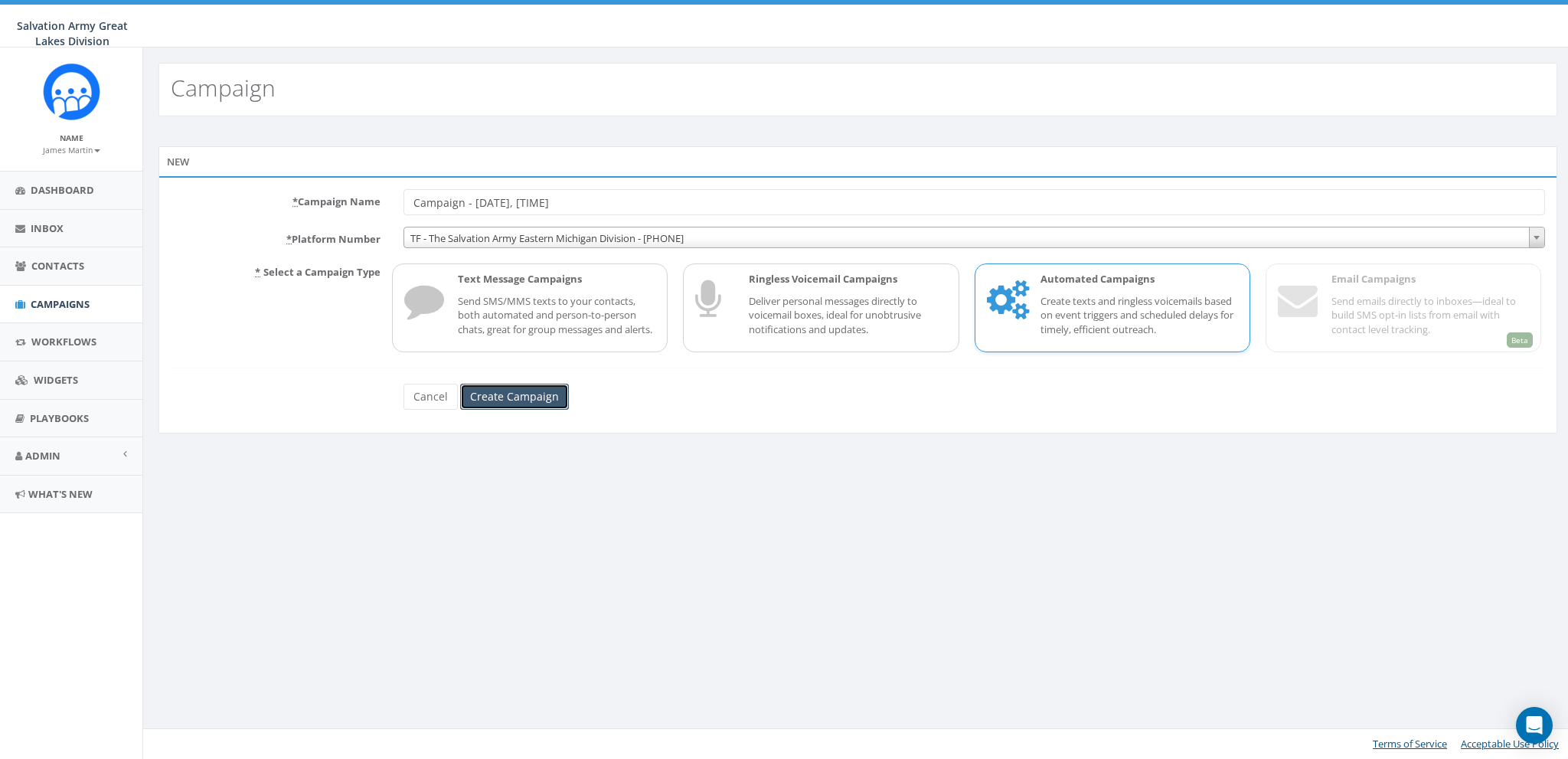 click on "Create Campaign" at bounding box center [514, 397] 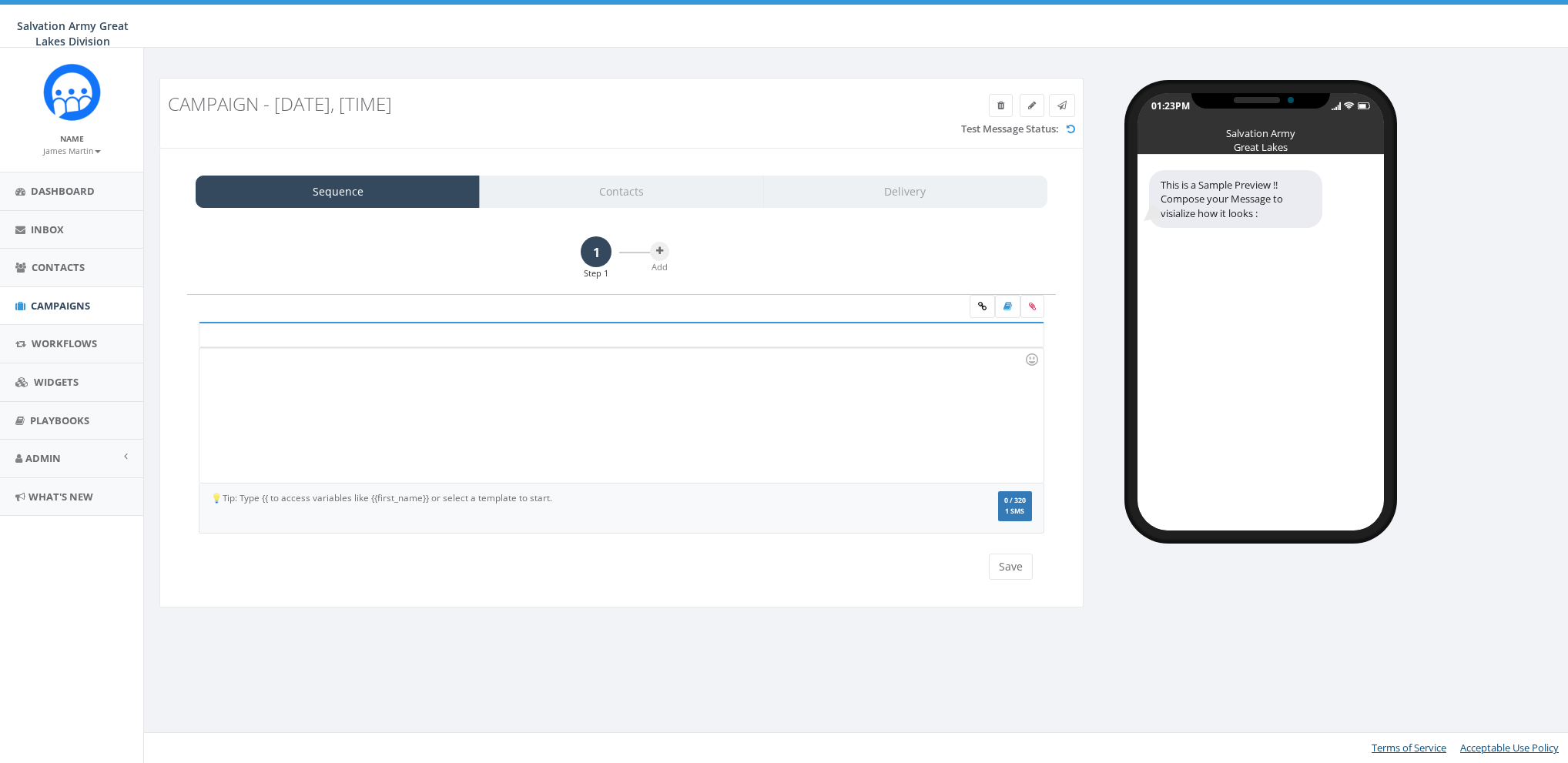 scroll, scrollTop: 0, scrollLeft: 0, axis: both 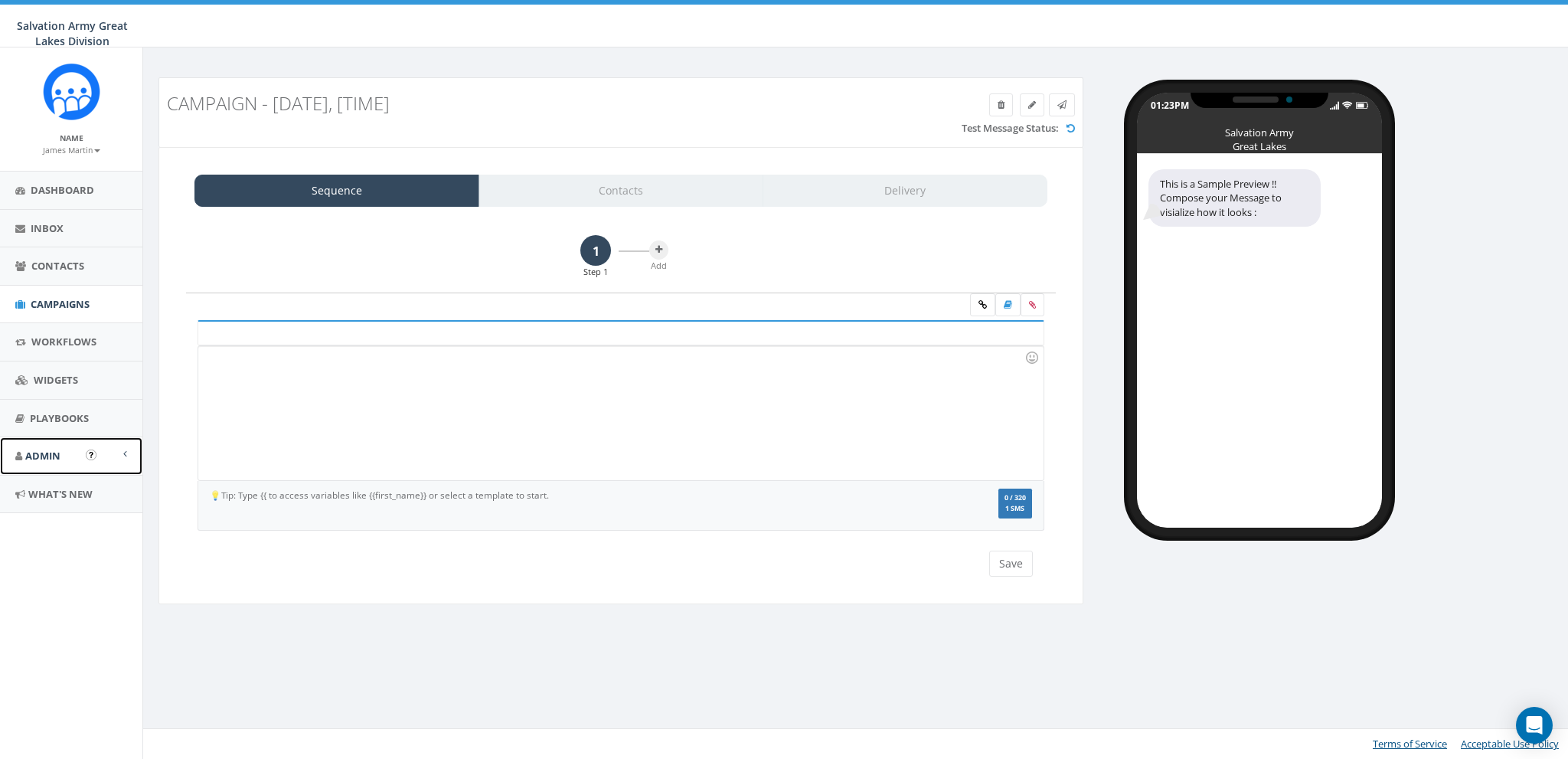 click on "Admin" at bounding box center (71, 456) 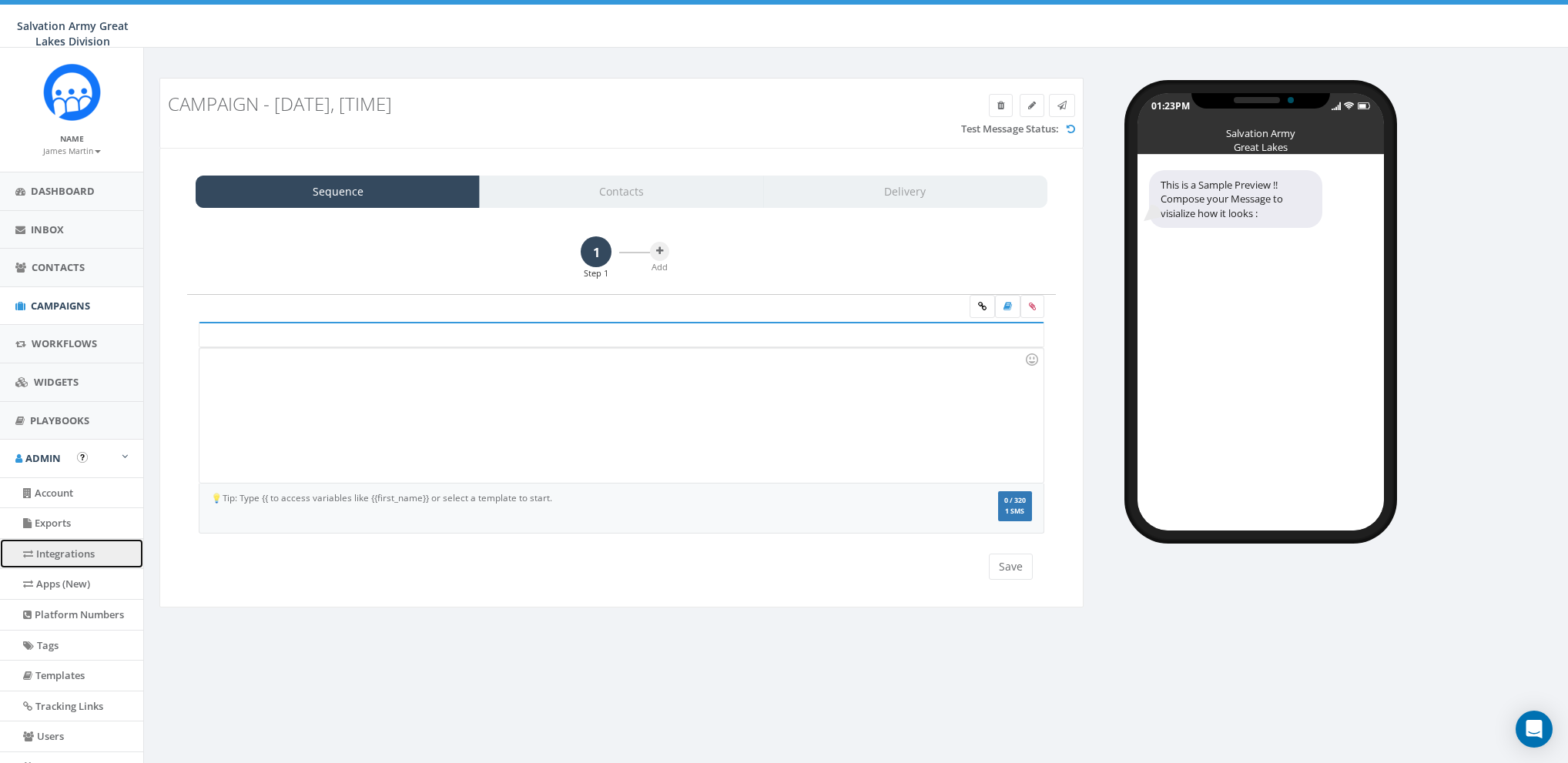 click on "Integrations" at bounding box center (72, 554) 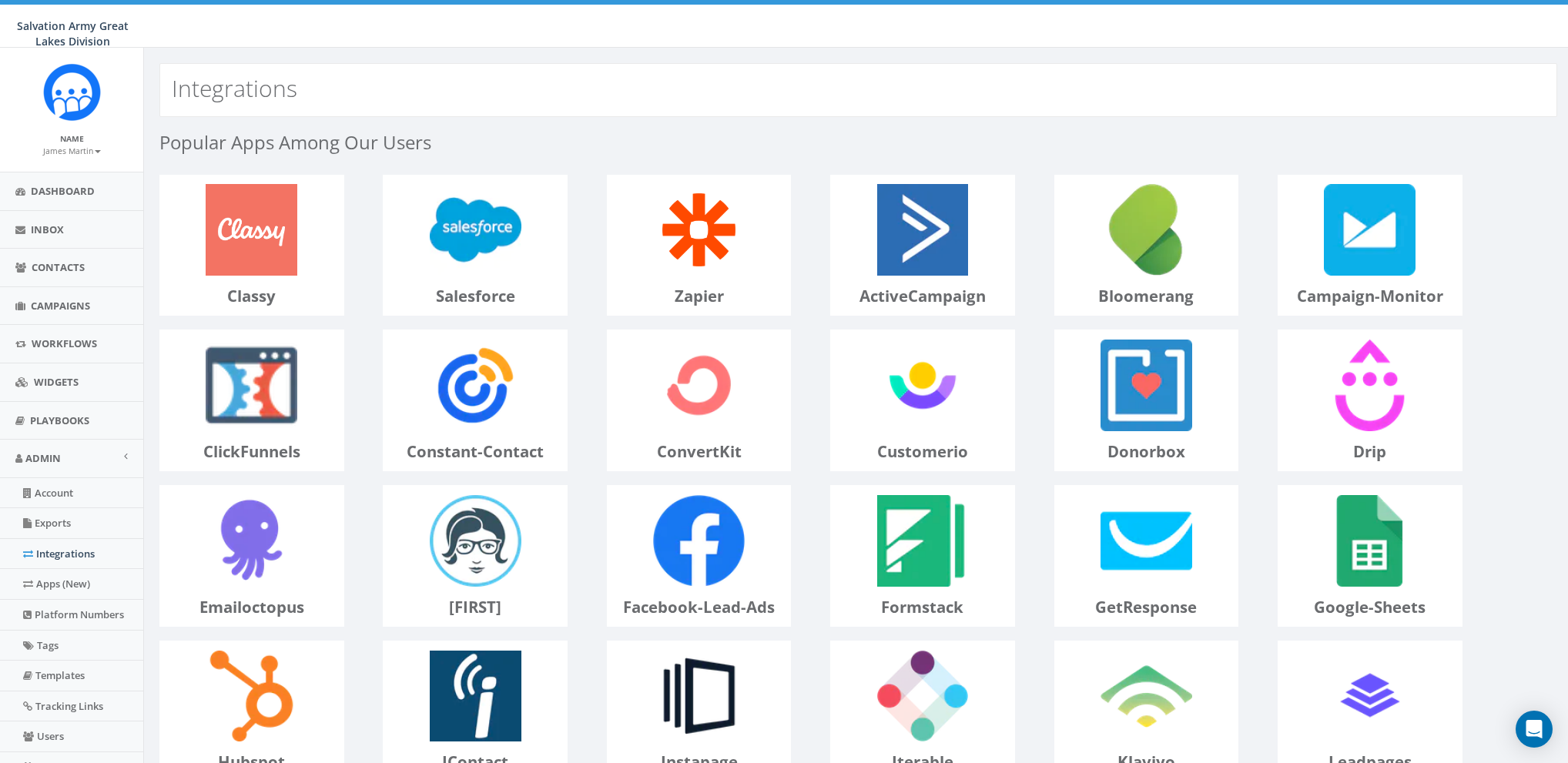 scroll, scrollTop: 0, scrollLeft: 0, axis: both 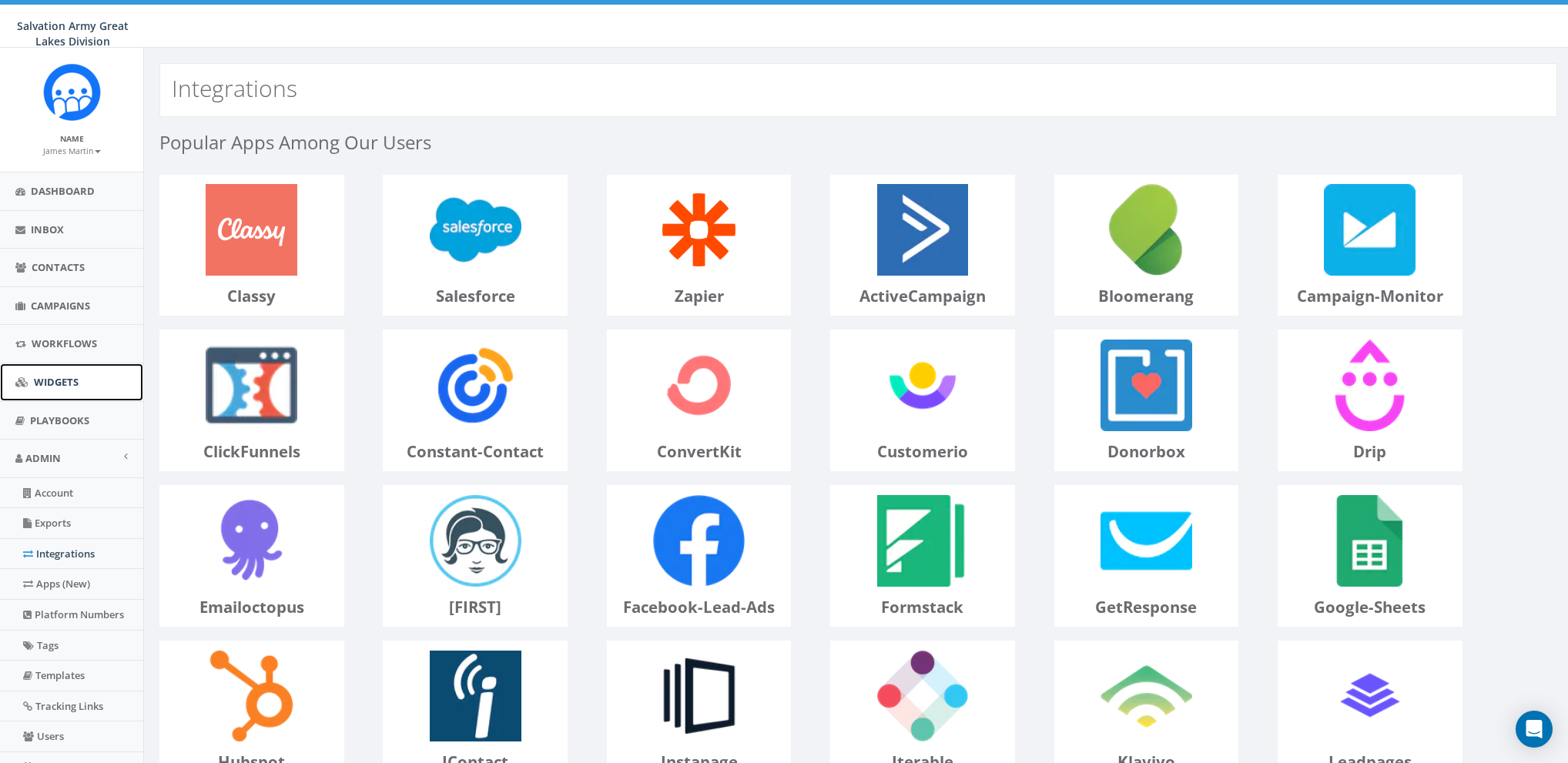 click on "Widgets" at bounding box center (56, 382) 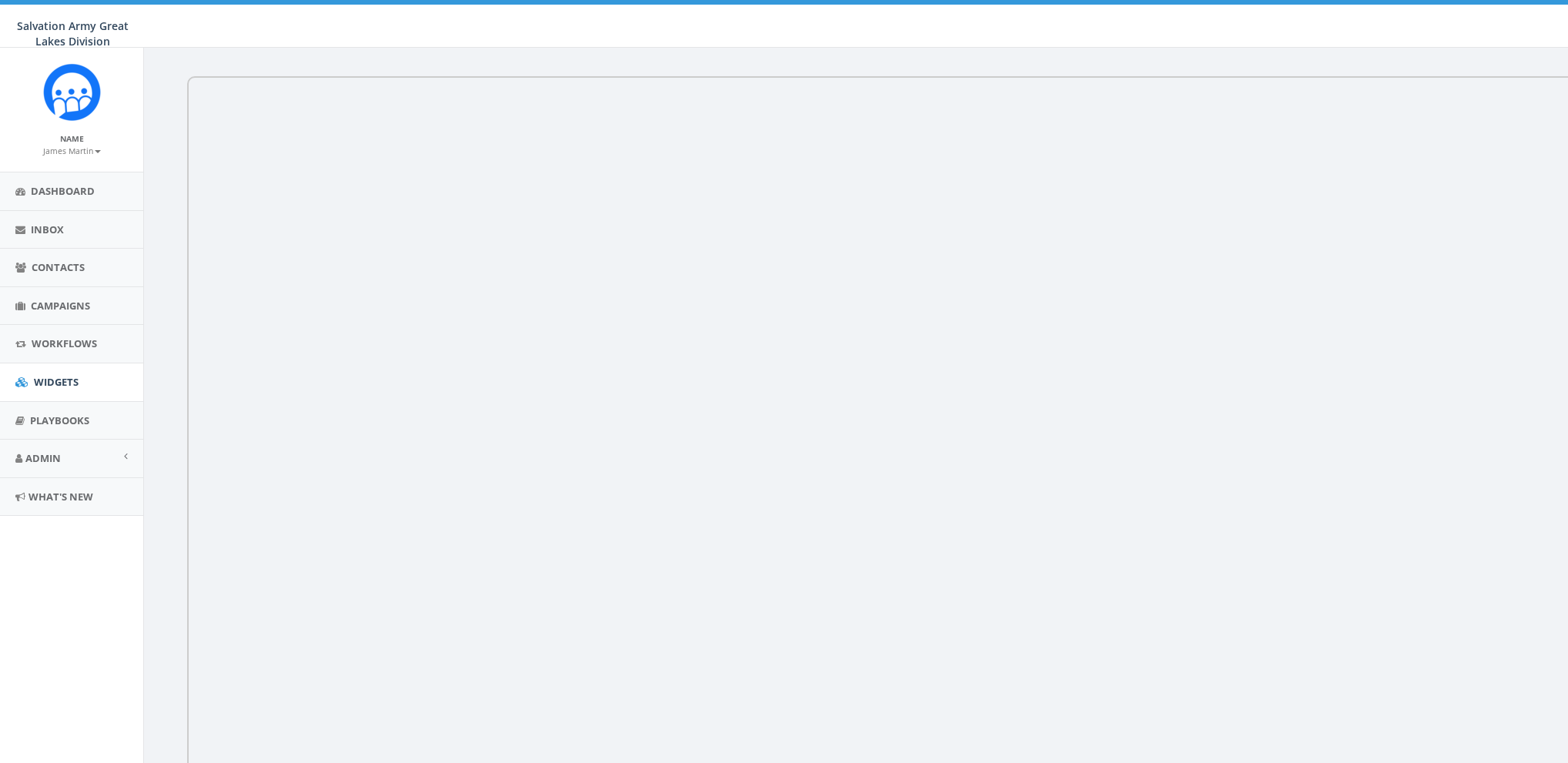scroll, scrollTop: 0, scrollLeft: 0, axis: both 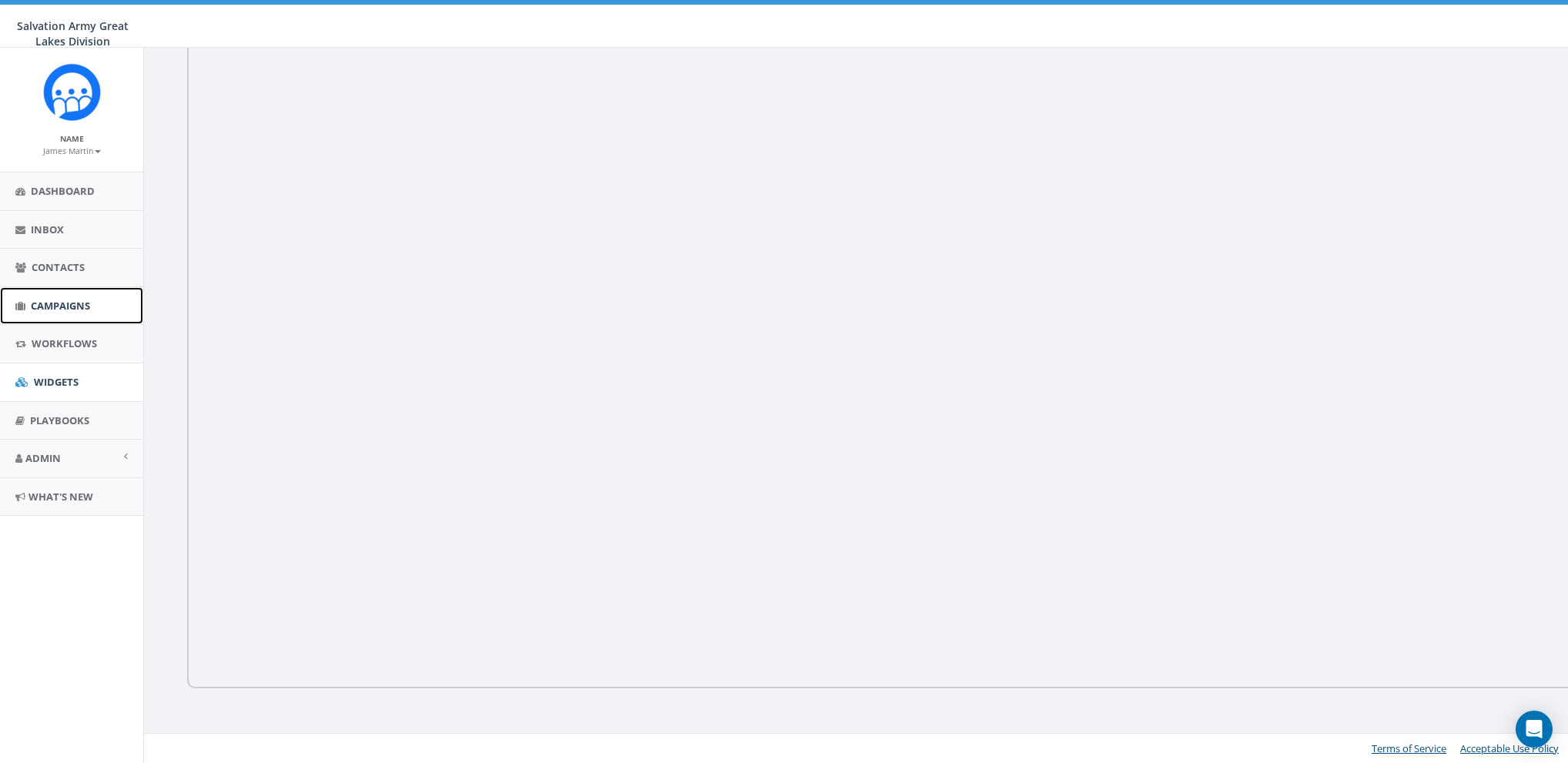 click on "Campaigns" at bounding box center [60, 306] 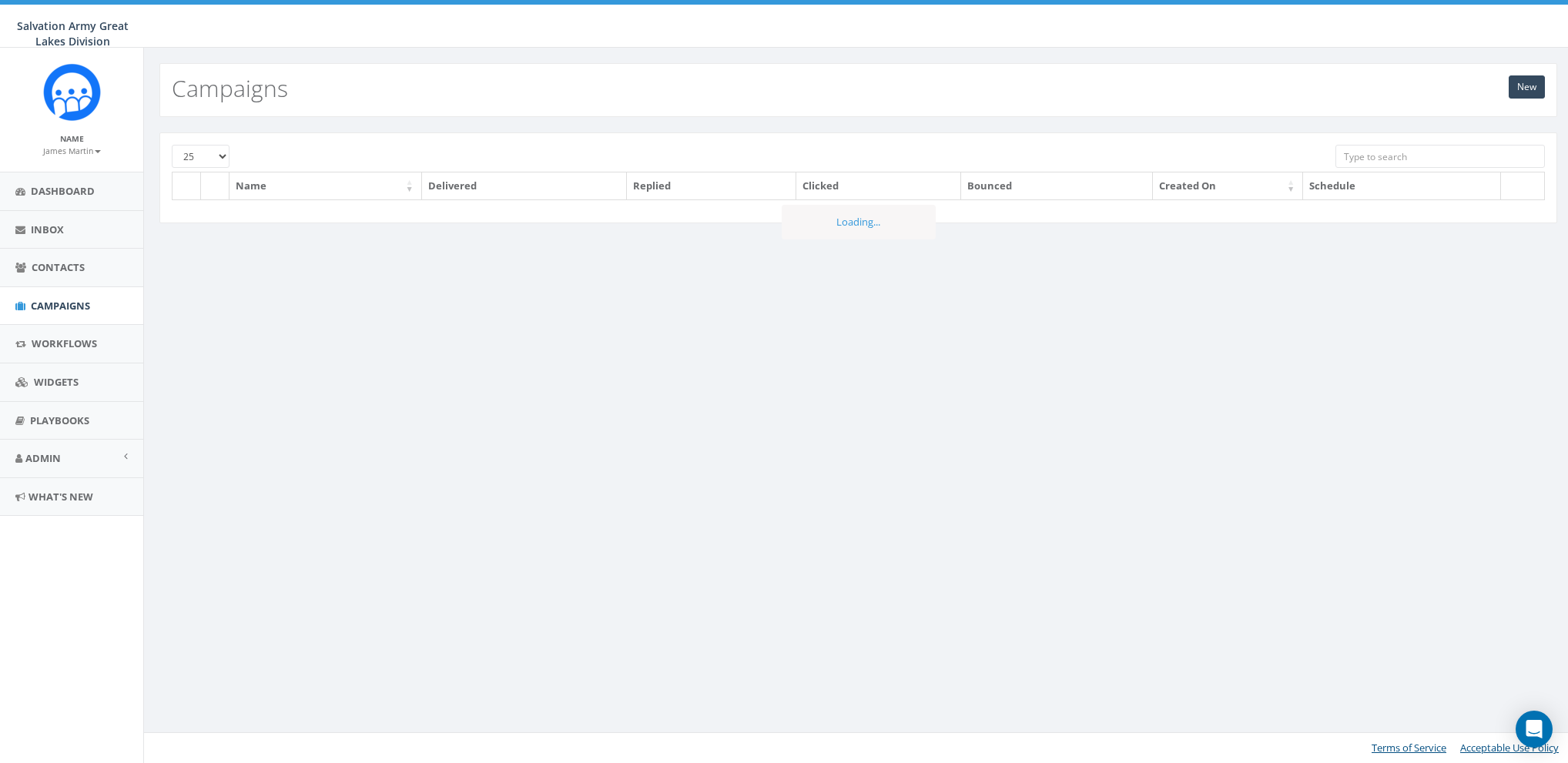 scroll, scrollTop: 0, scrollLeft: 0, axis: both 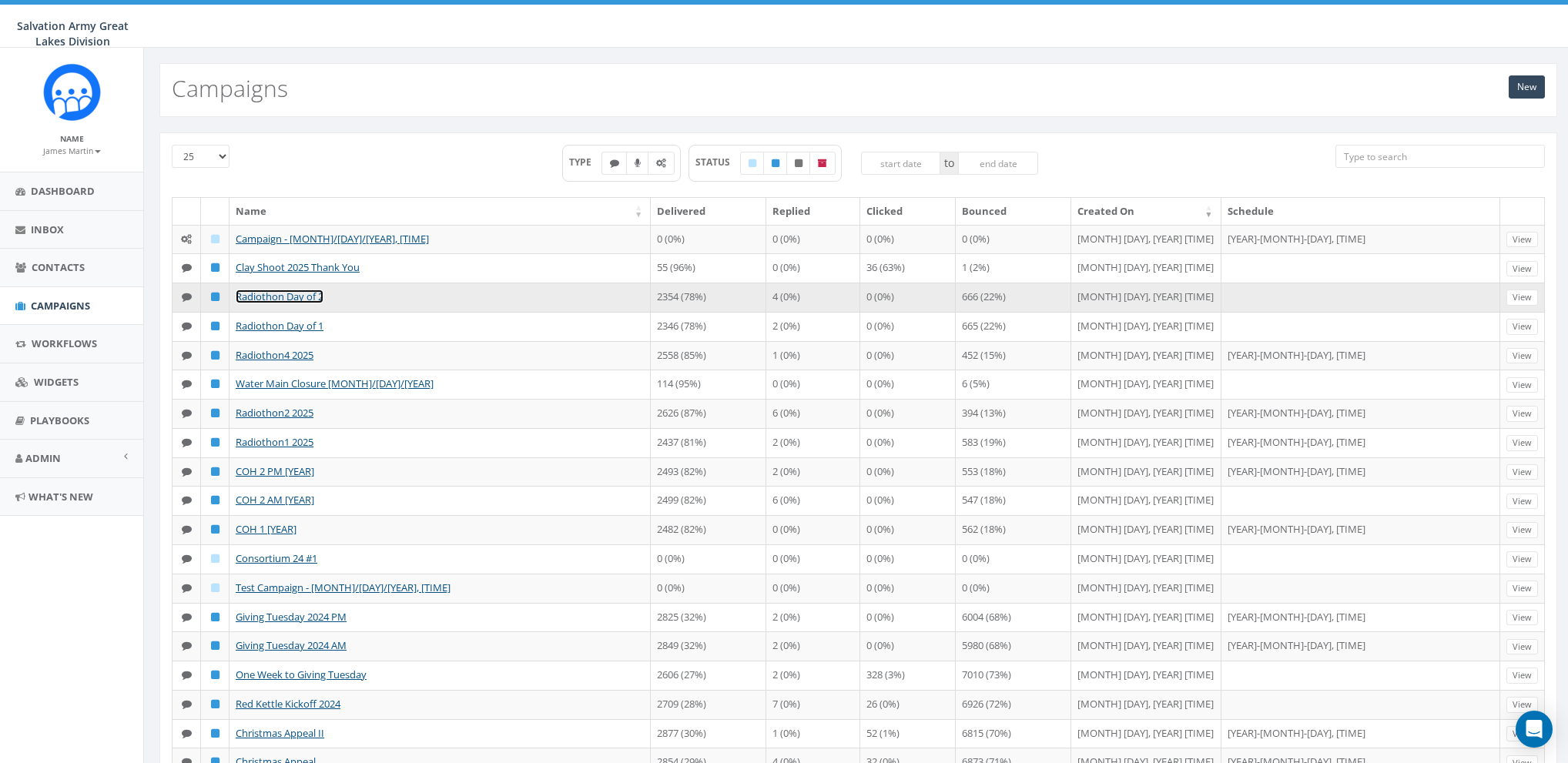 click on "Radiothon Day of 2" at bounding box center [280, 296] 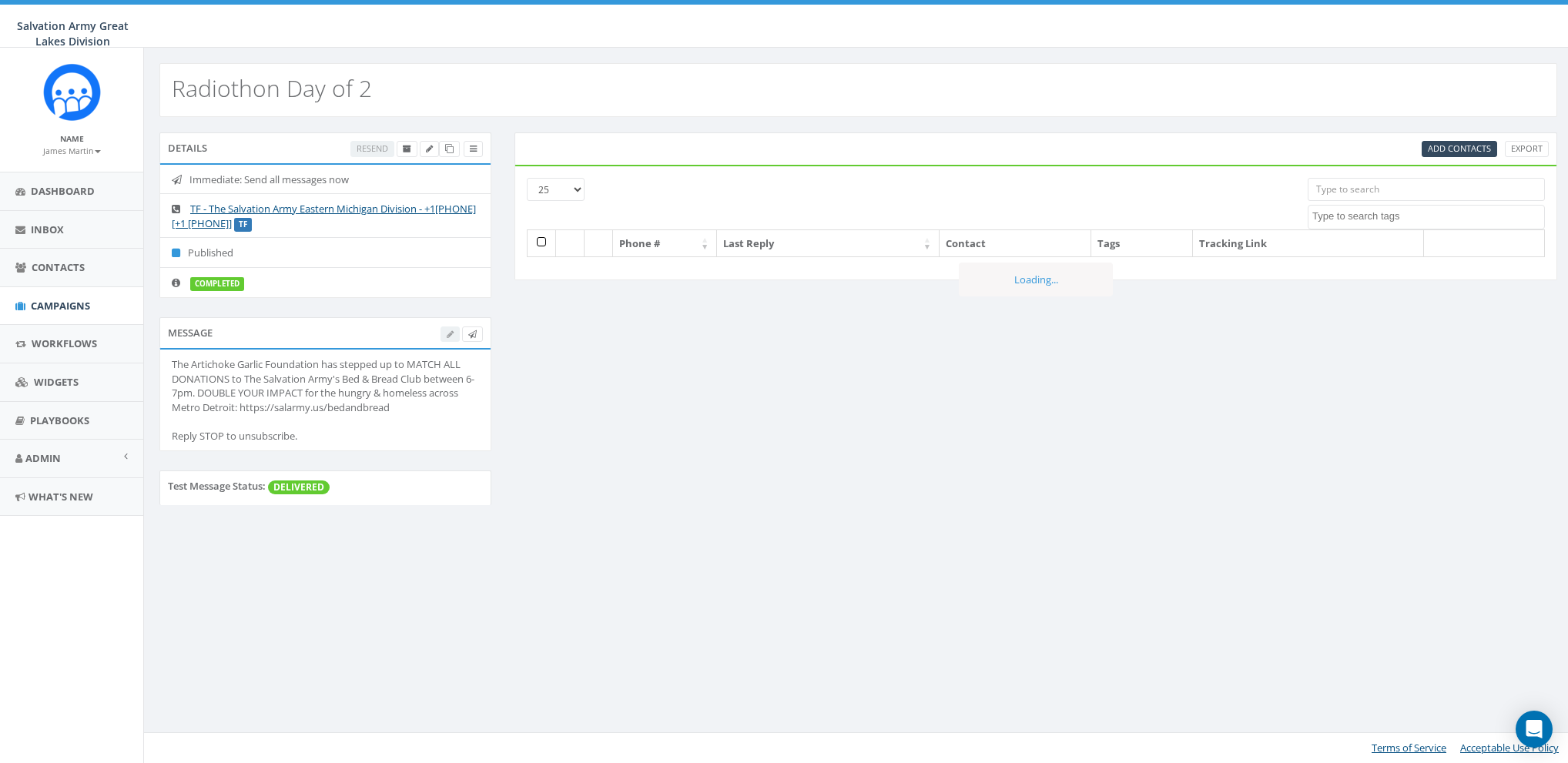 select 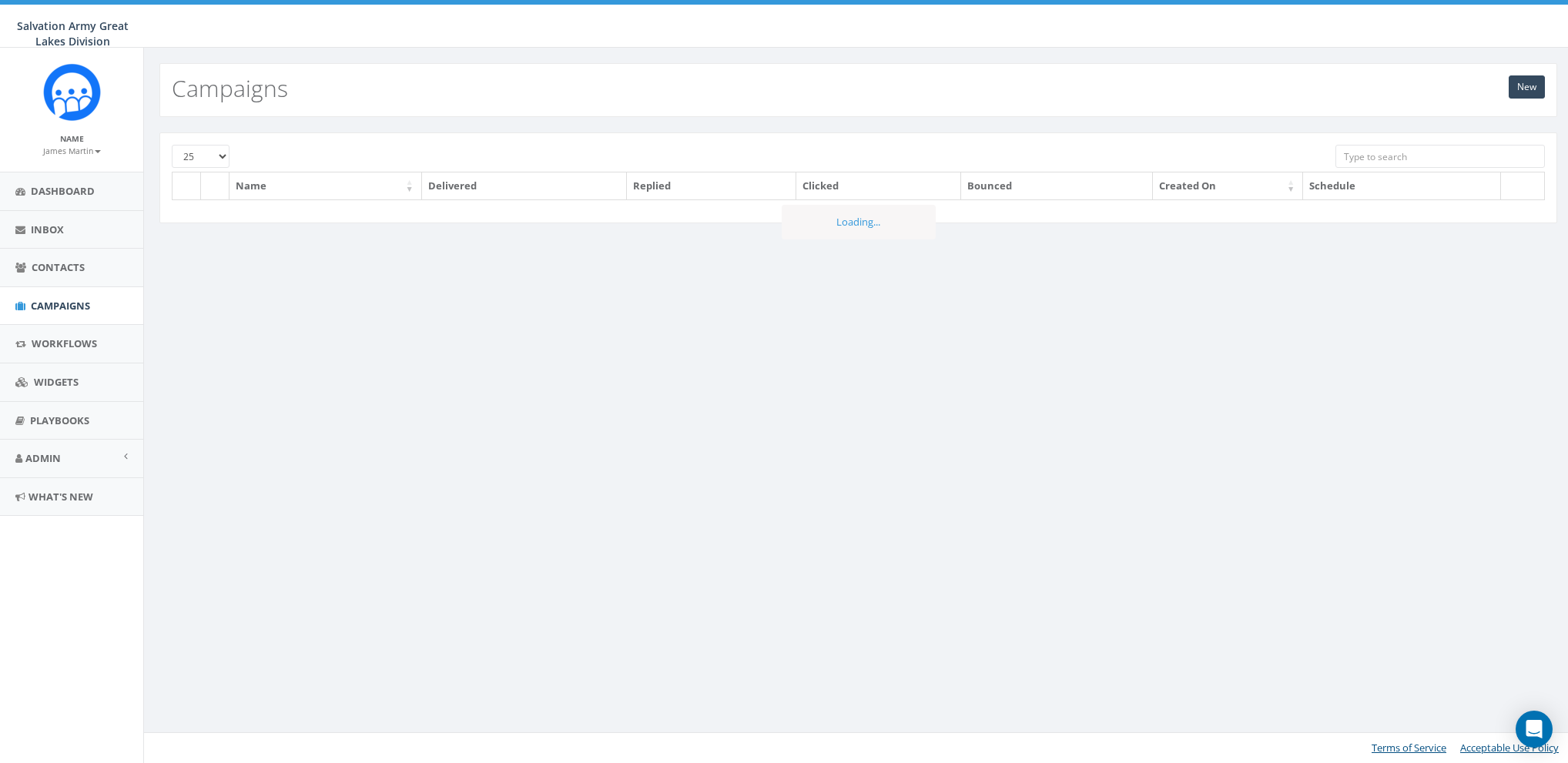 scroll, scrollTop: 0, scrollLeft: 0, axis: both 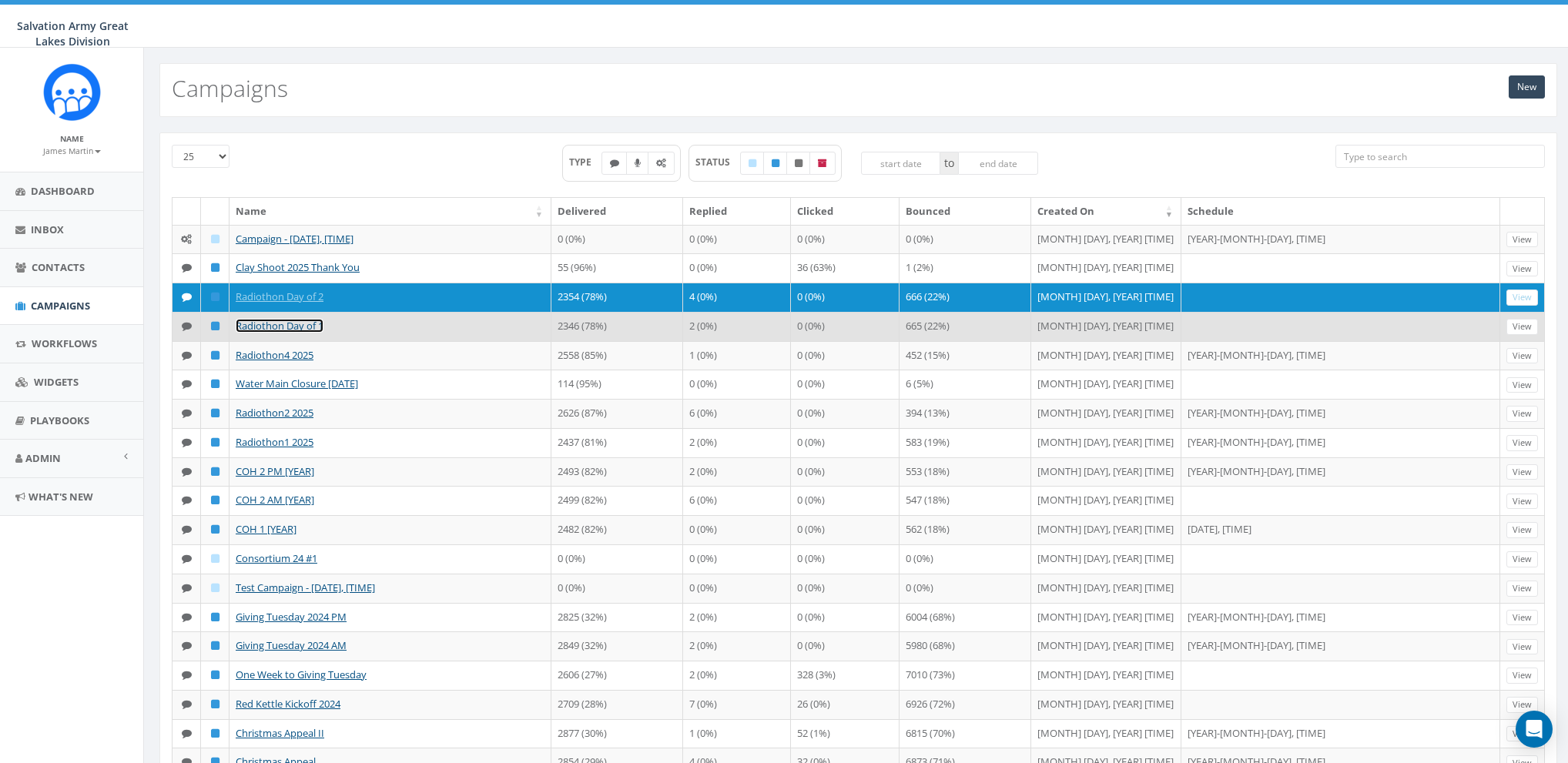 click on "Radiothon Day of 1" at bounding box center (280, 326) 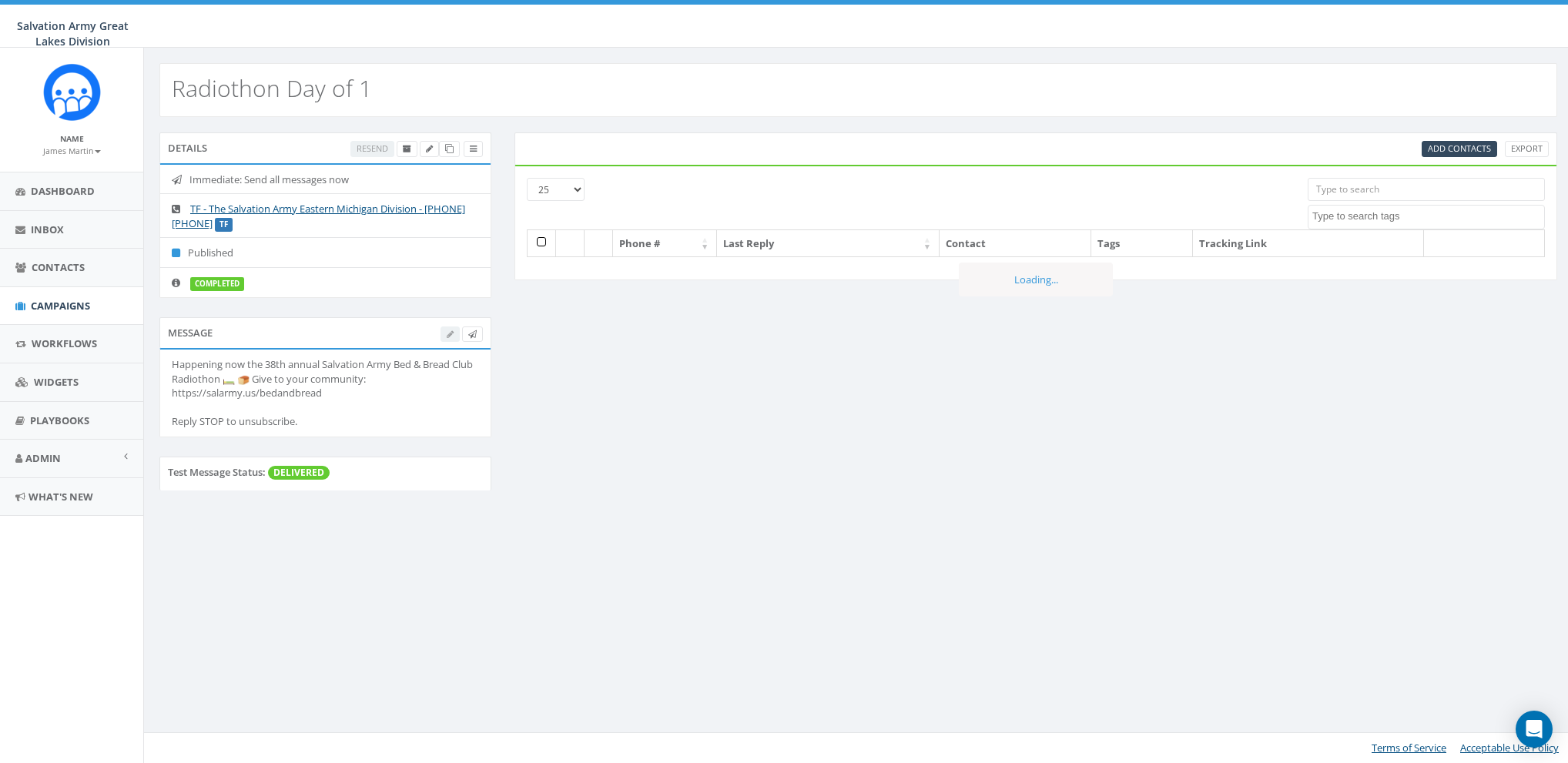 select 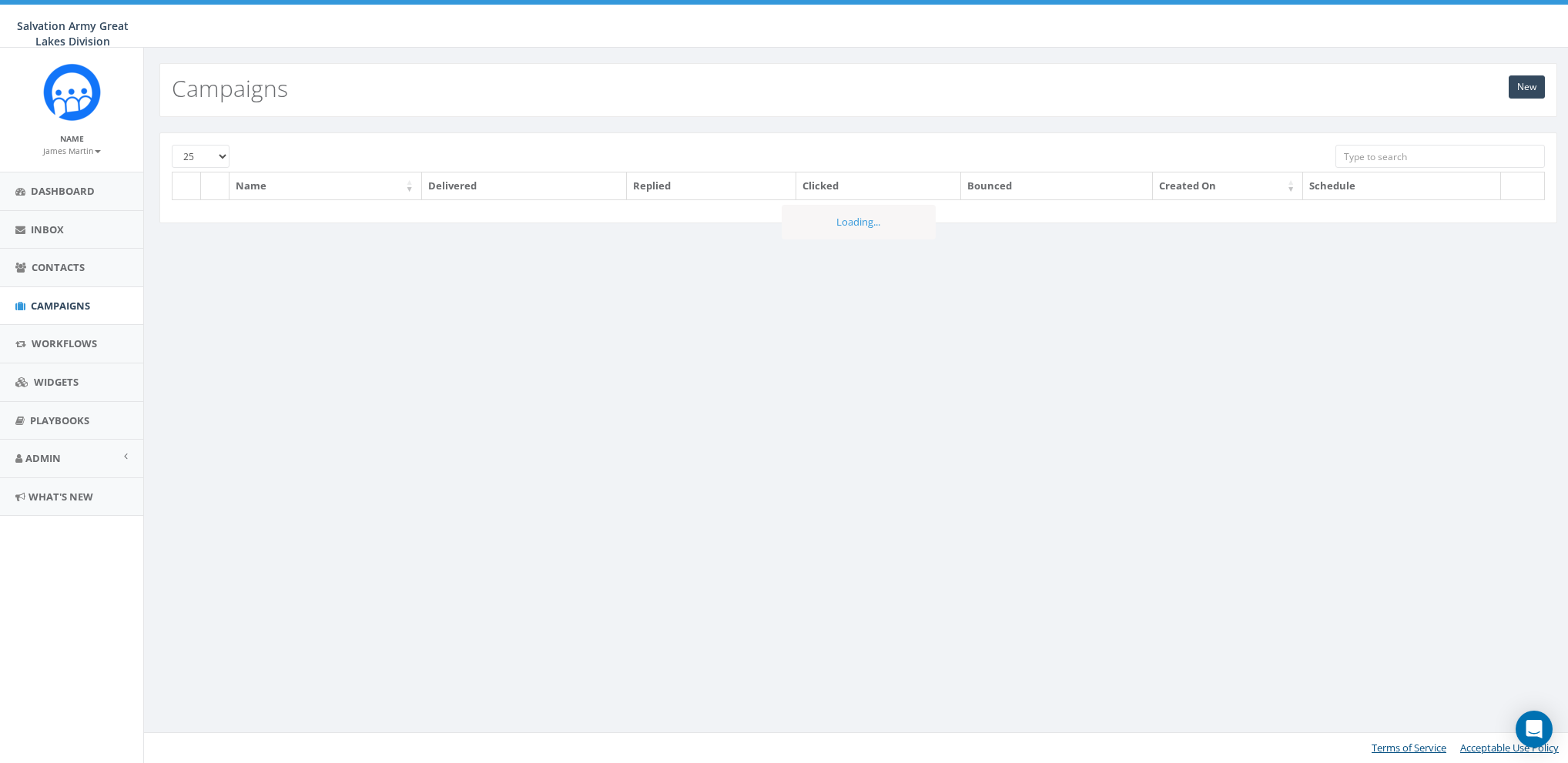 scroll, scrollTop: 0, scrollLeft: 0, axis: both 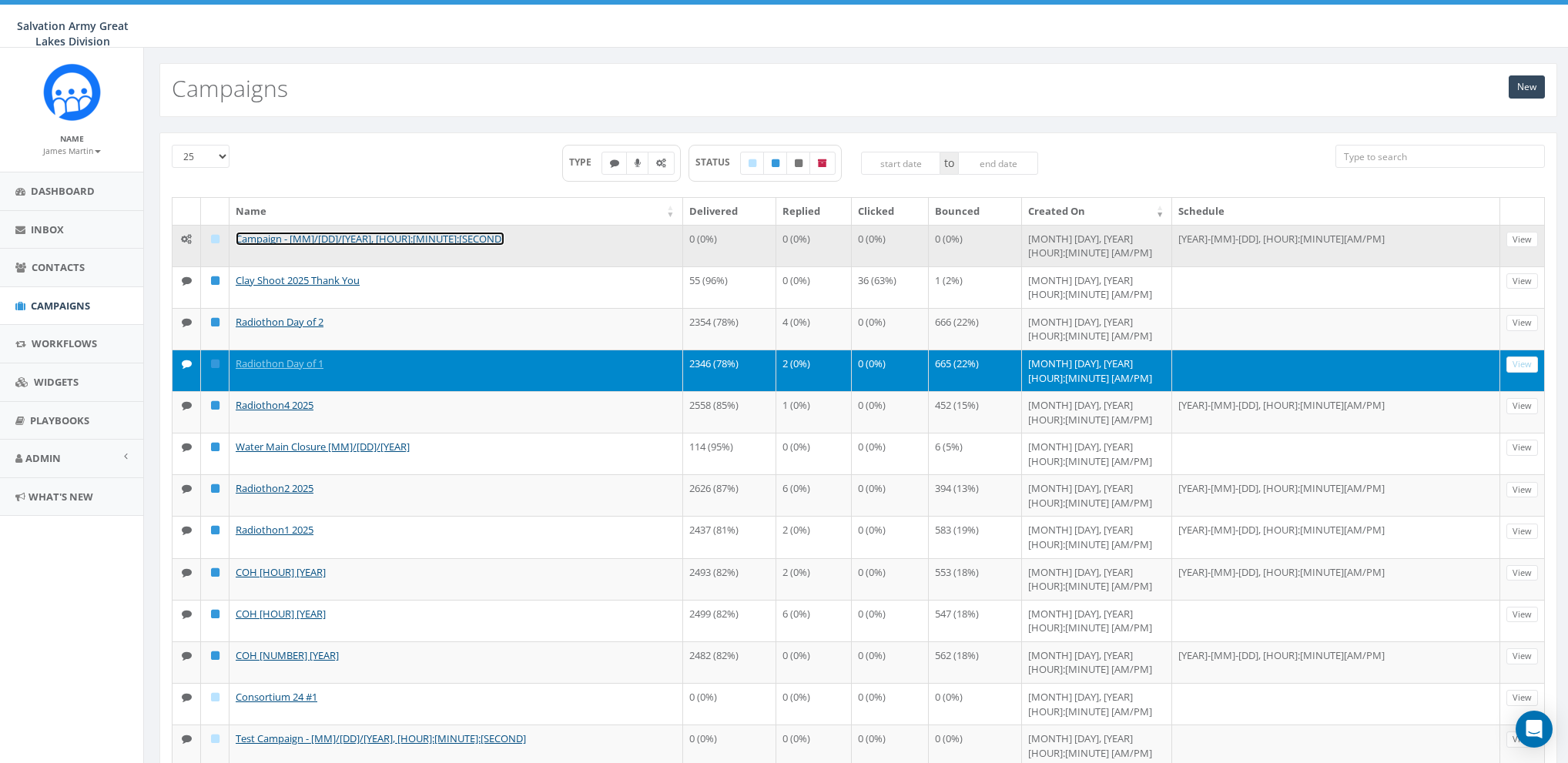 click on "Campaign - [DATE], [TIME]" at bounding box center [370, 239] 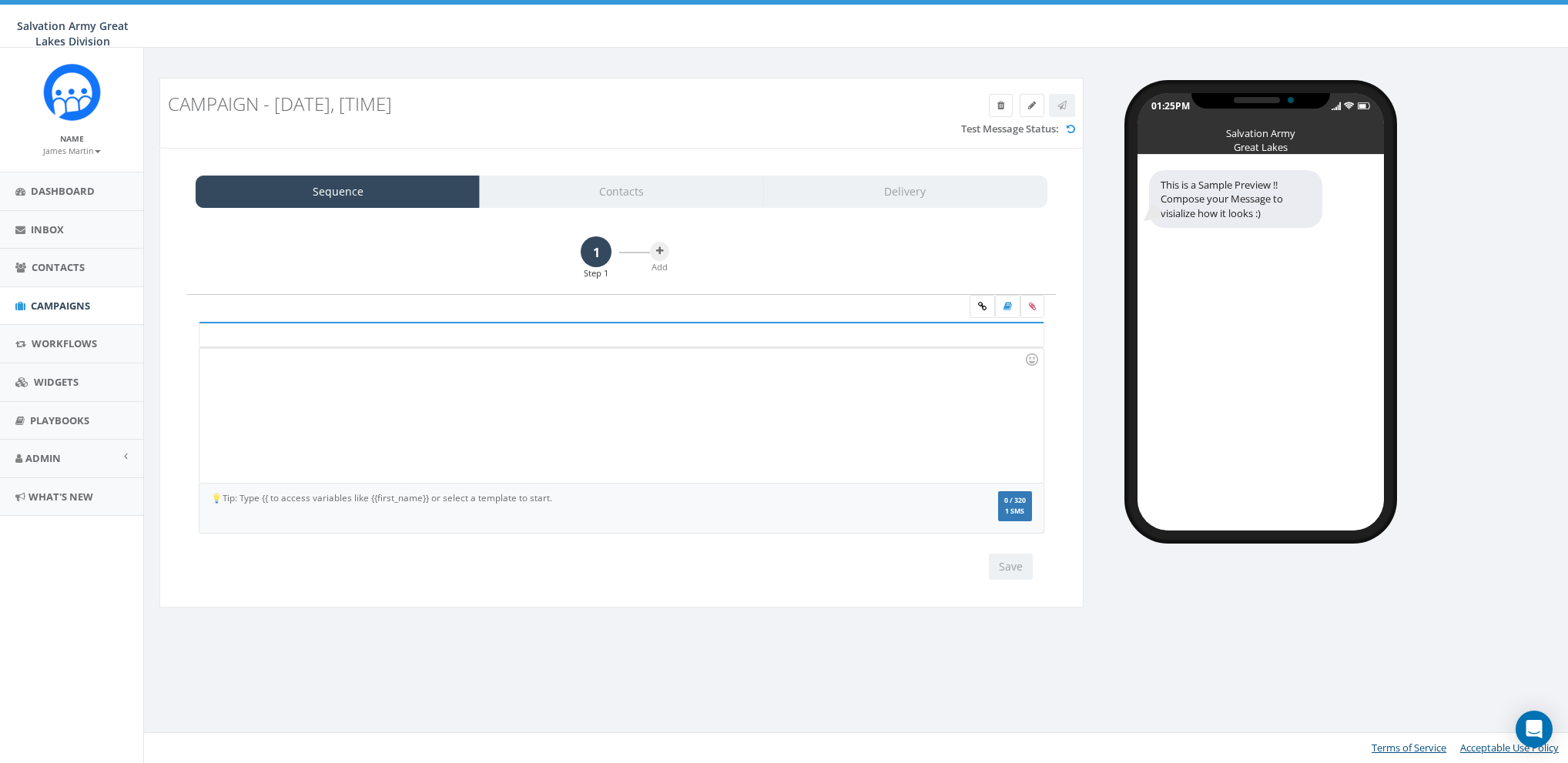 scroll, scrollTop: 0, scrollLeft: 0, axis: both 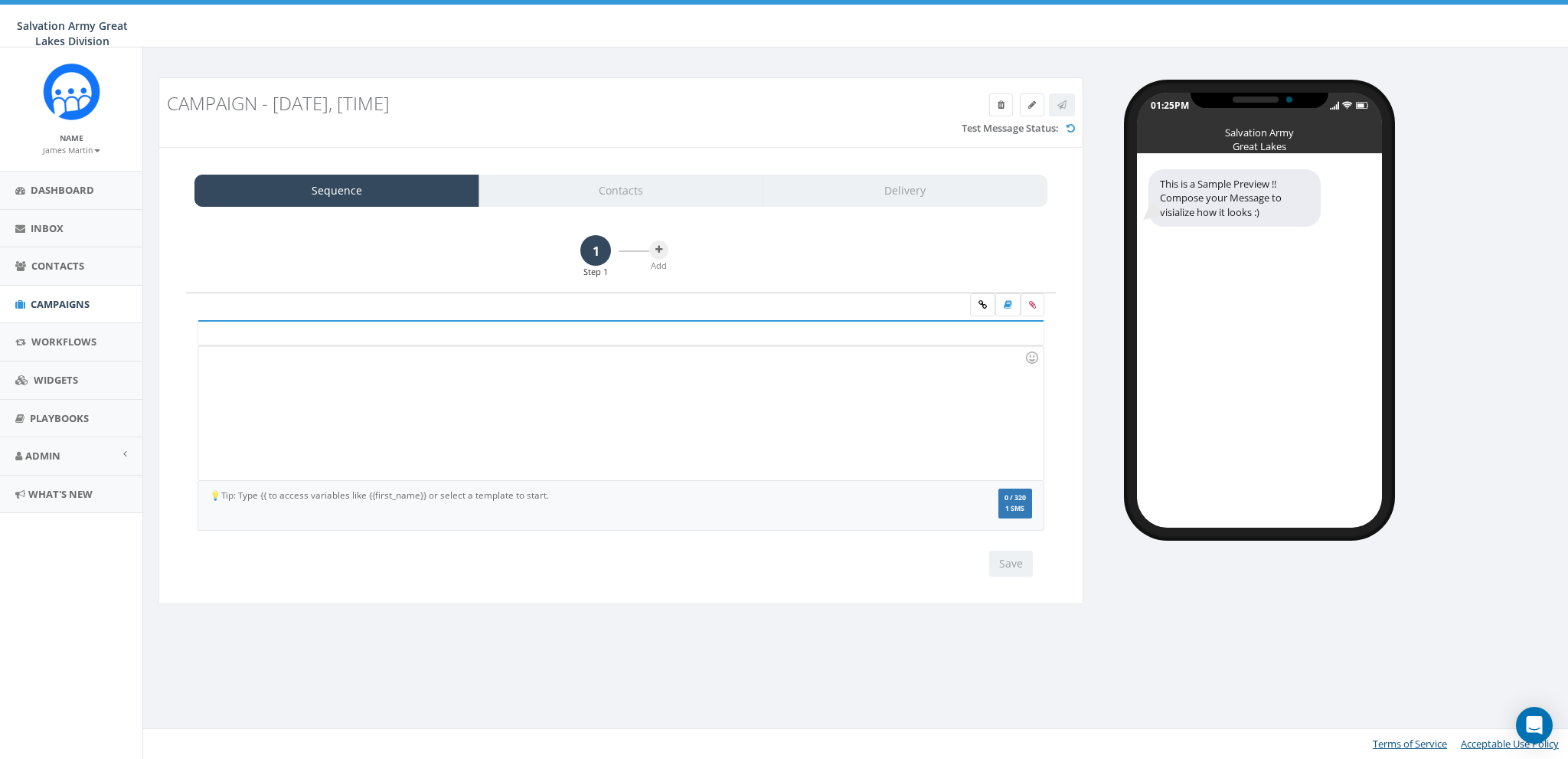 click at bounding box center [620, 413] 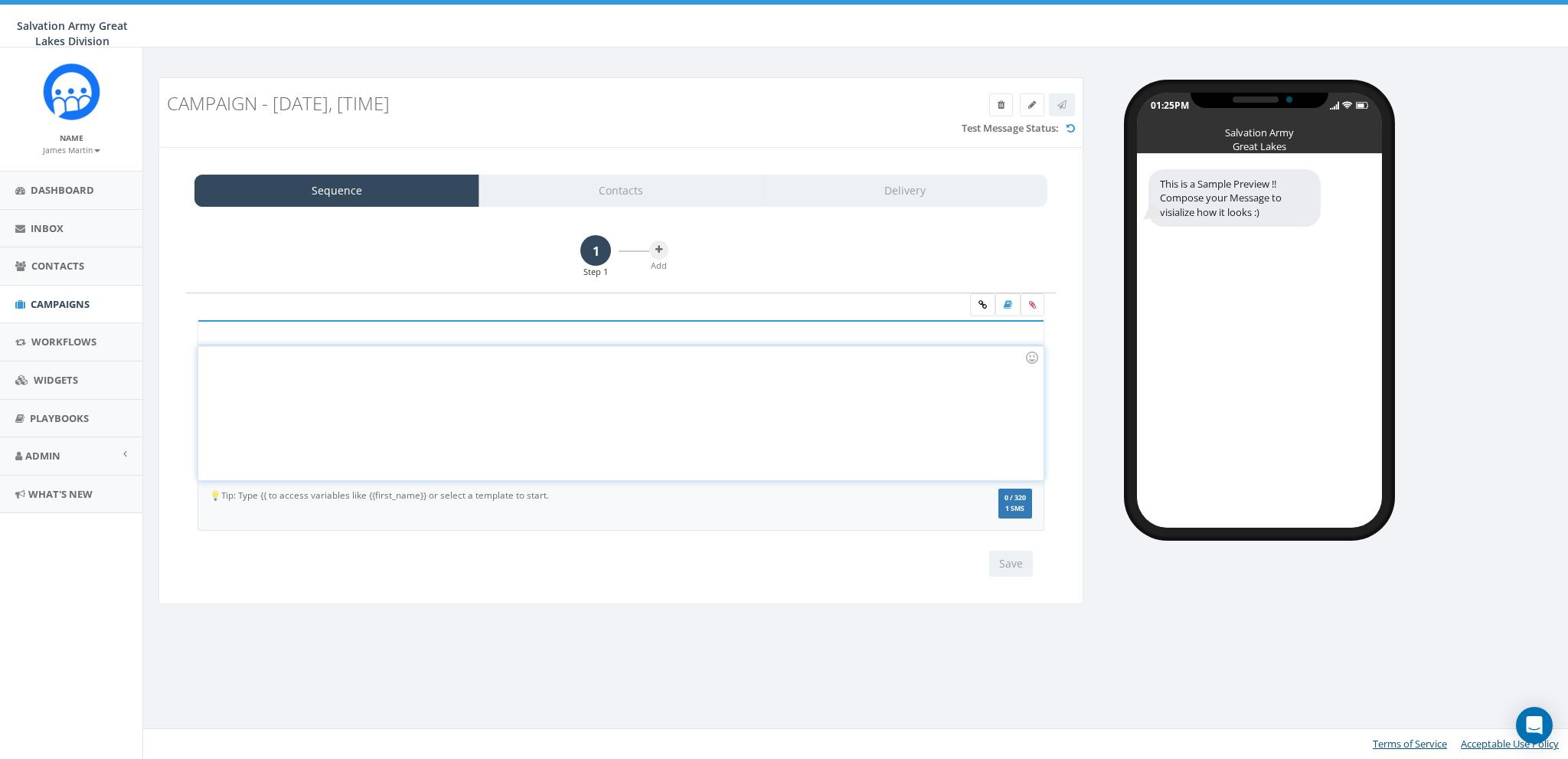 type 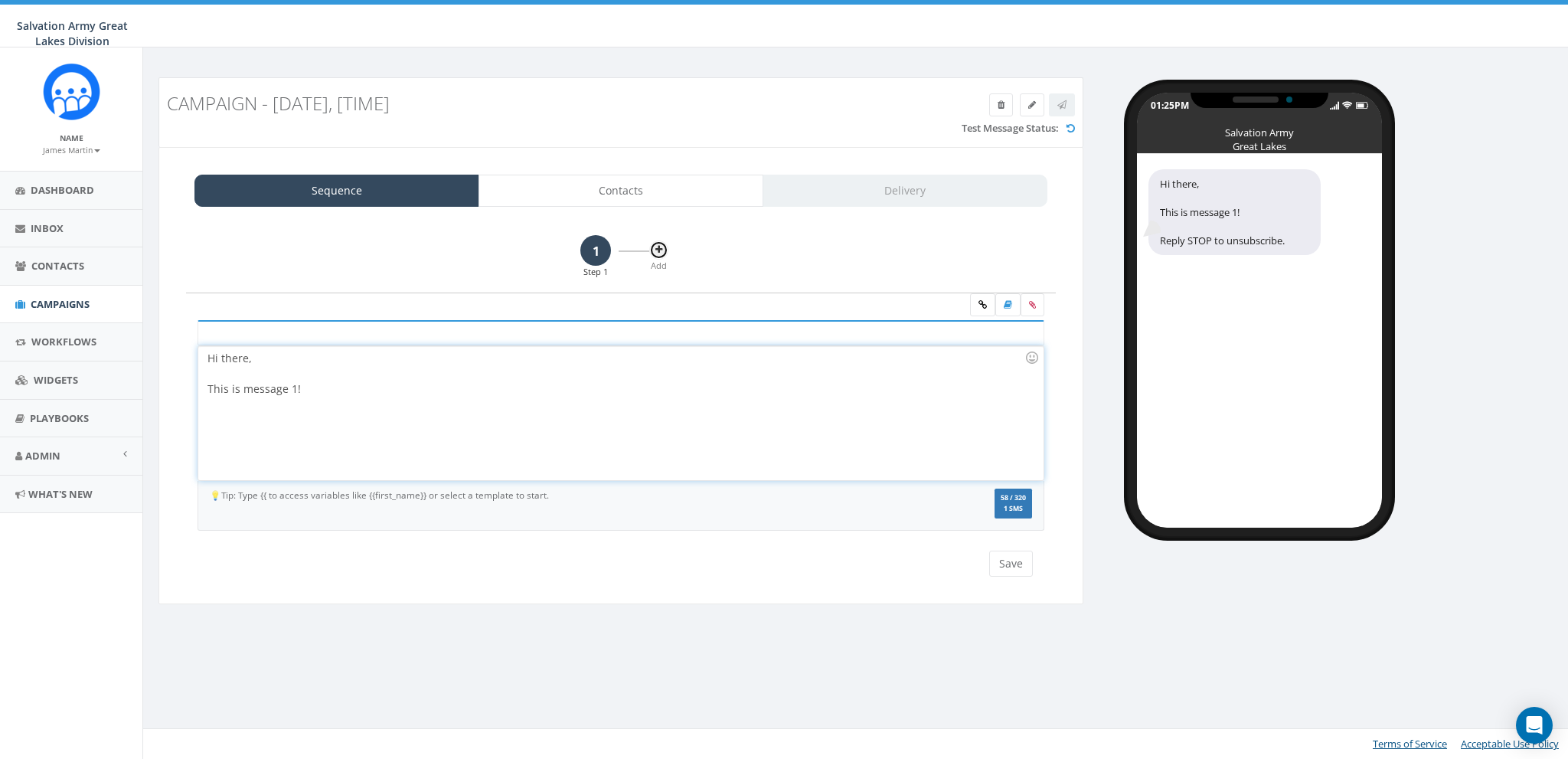 click at bounding box center [658, 250] 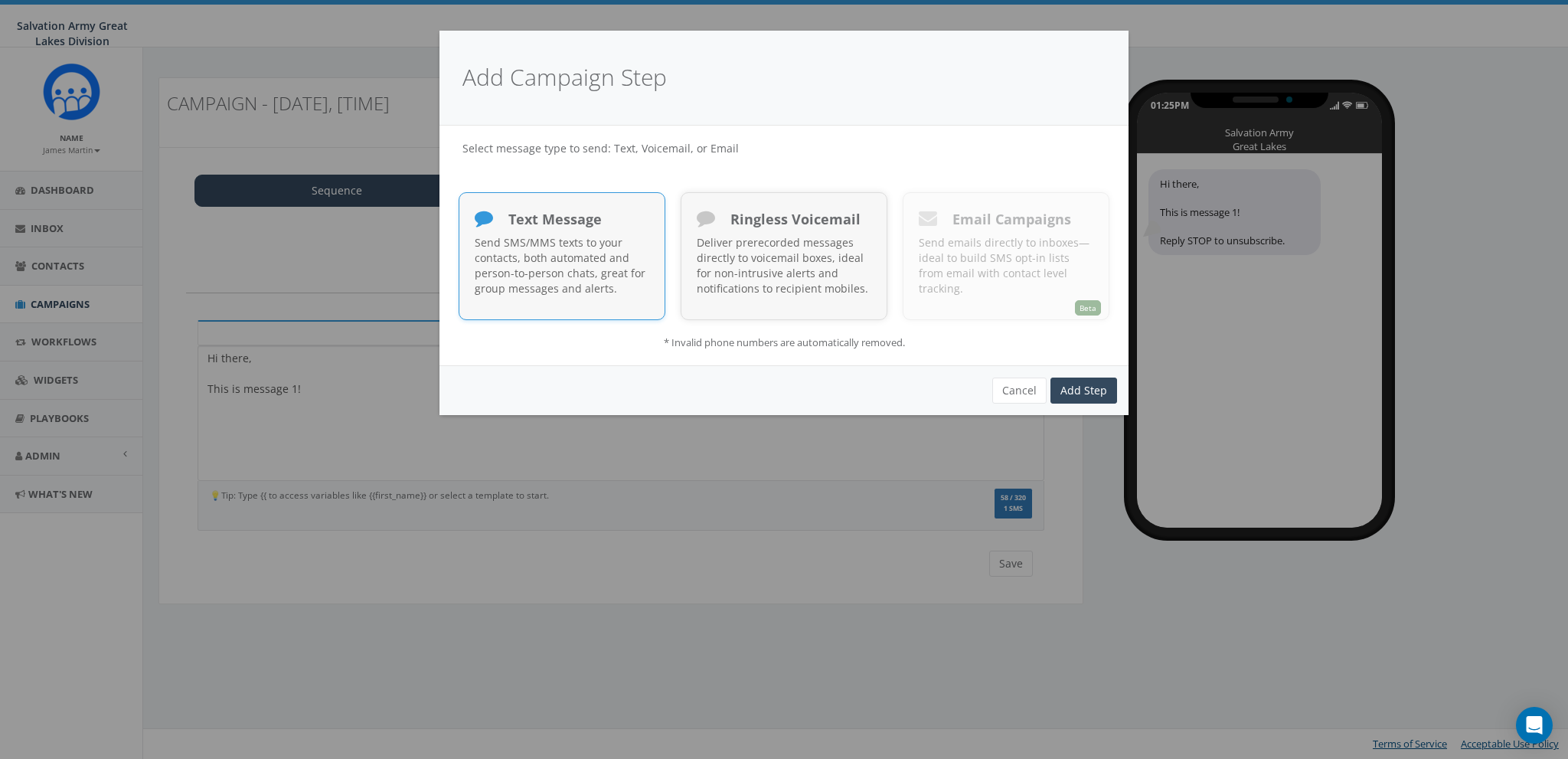 click on "Text Message" at bounding box center [562, 221] 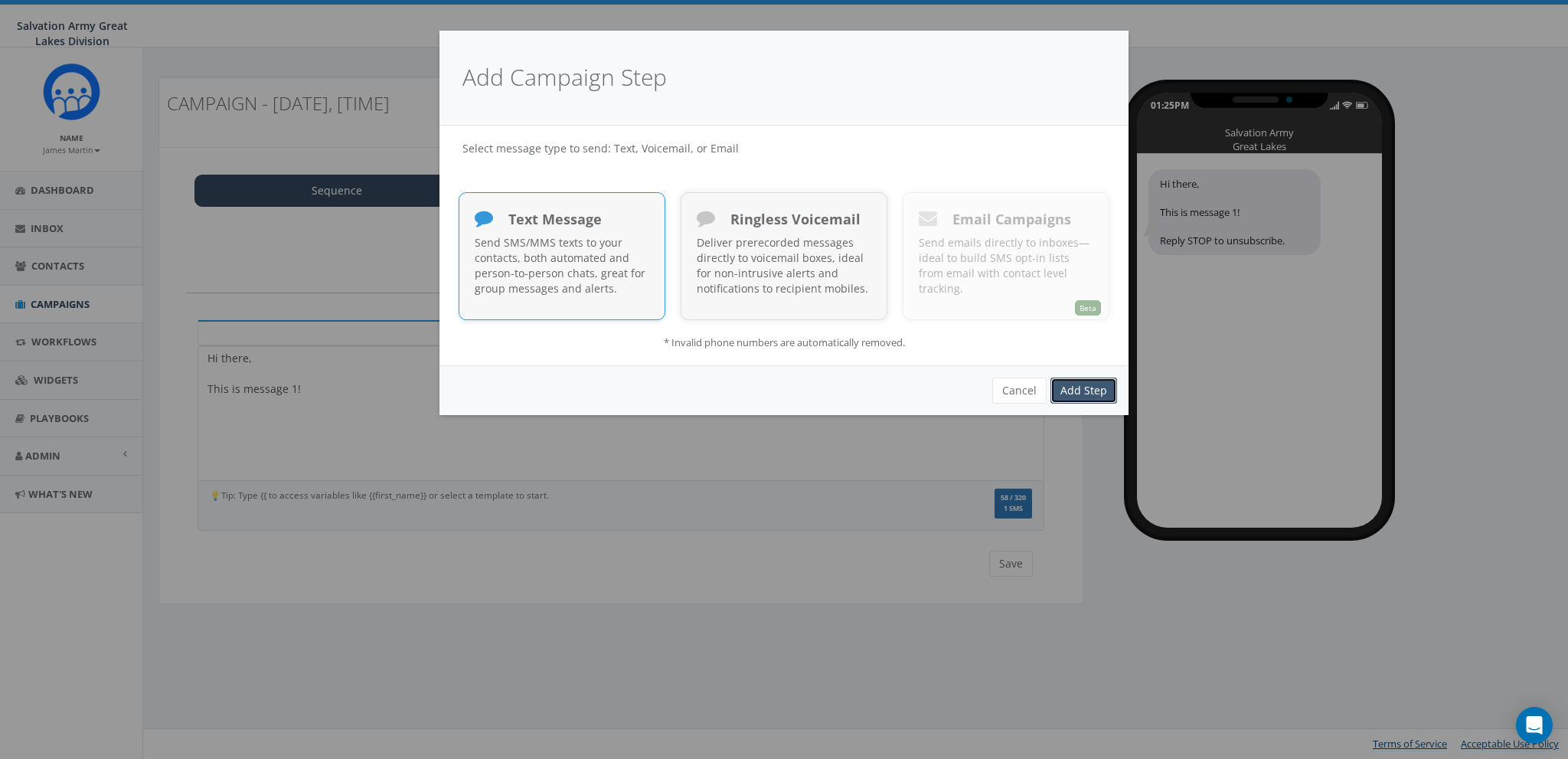 click on "Add Step" at bounding box center (1083, 391) 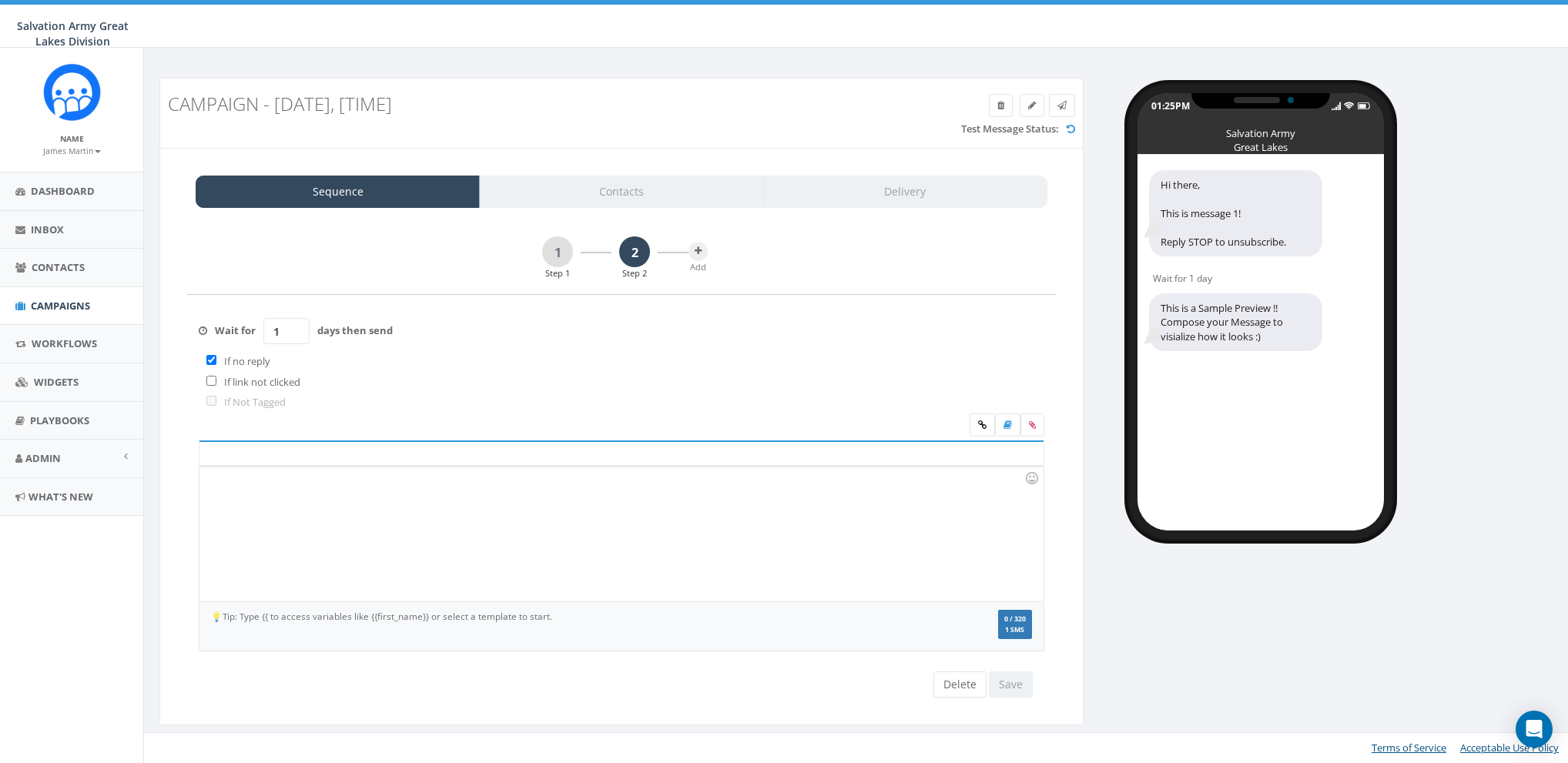 scroll, scrollTop: 0, scrollLeft: 0, axis: both 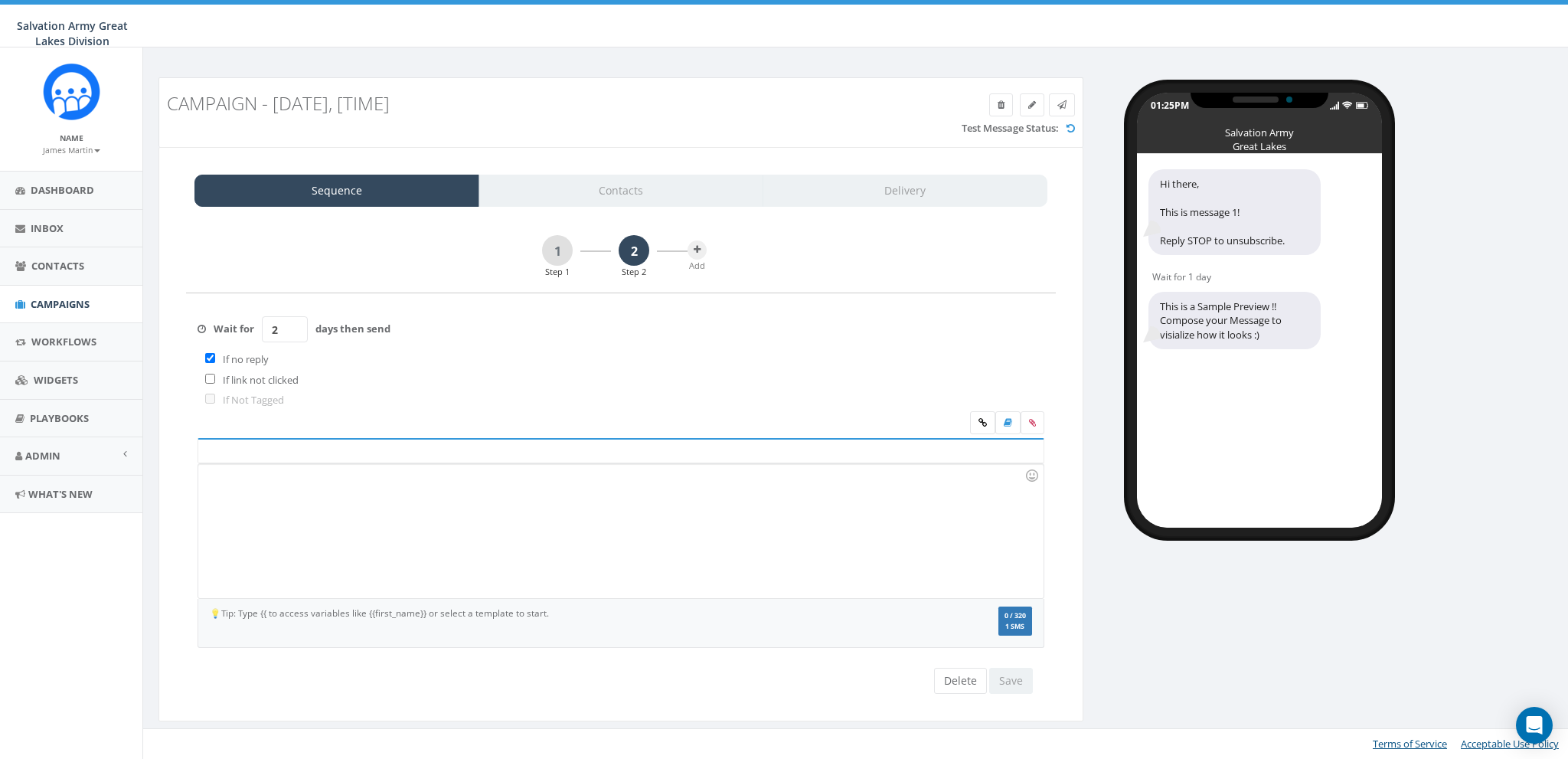 click on "2" at bounding box center (285, 329) 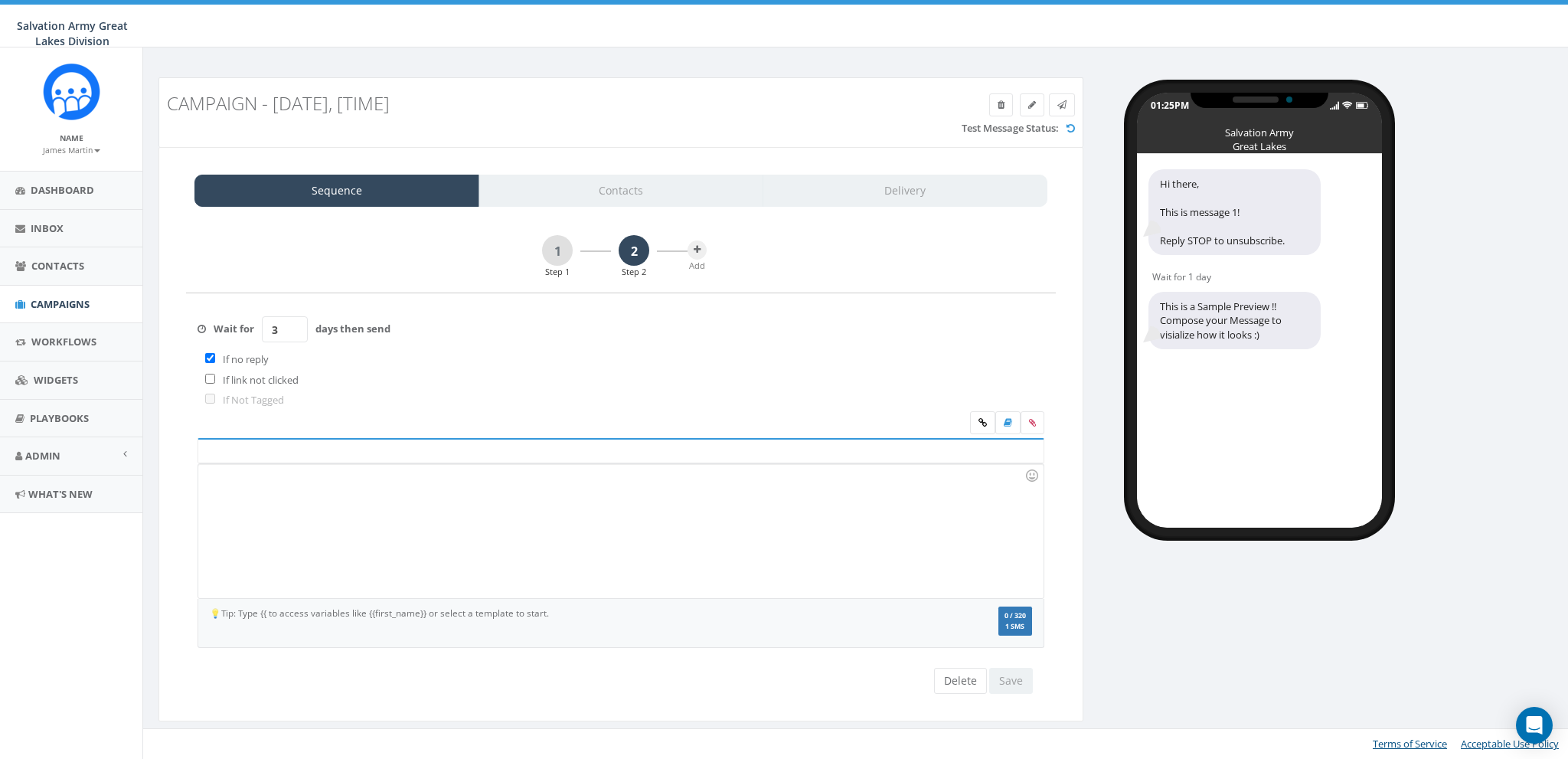 type on "3" 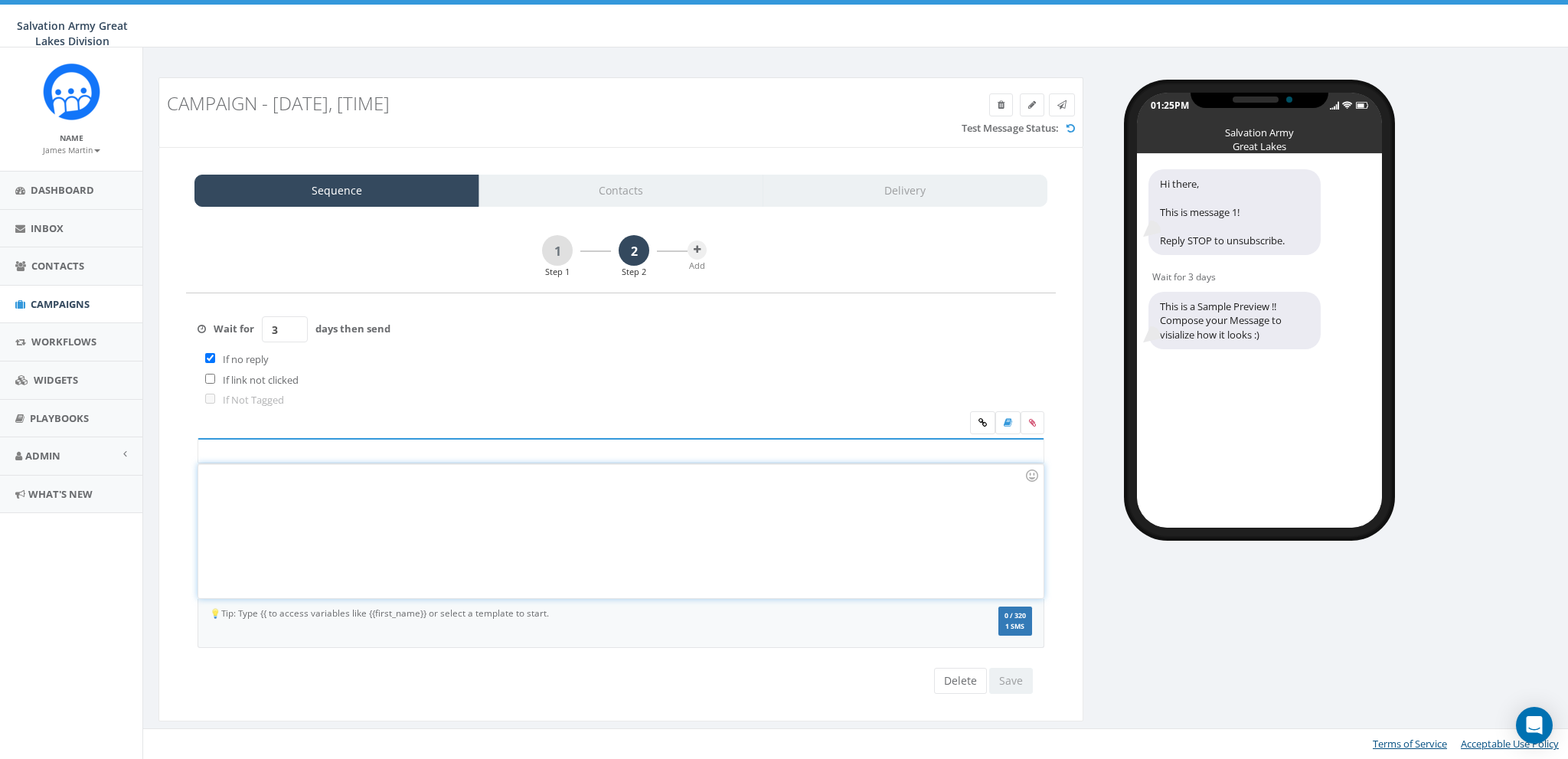 click at bounding box center [620, 531] 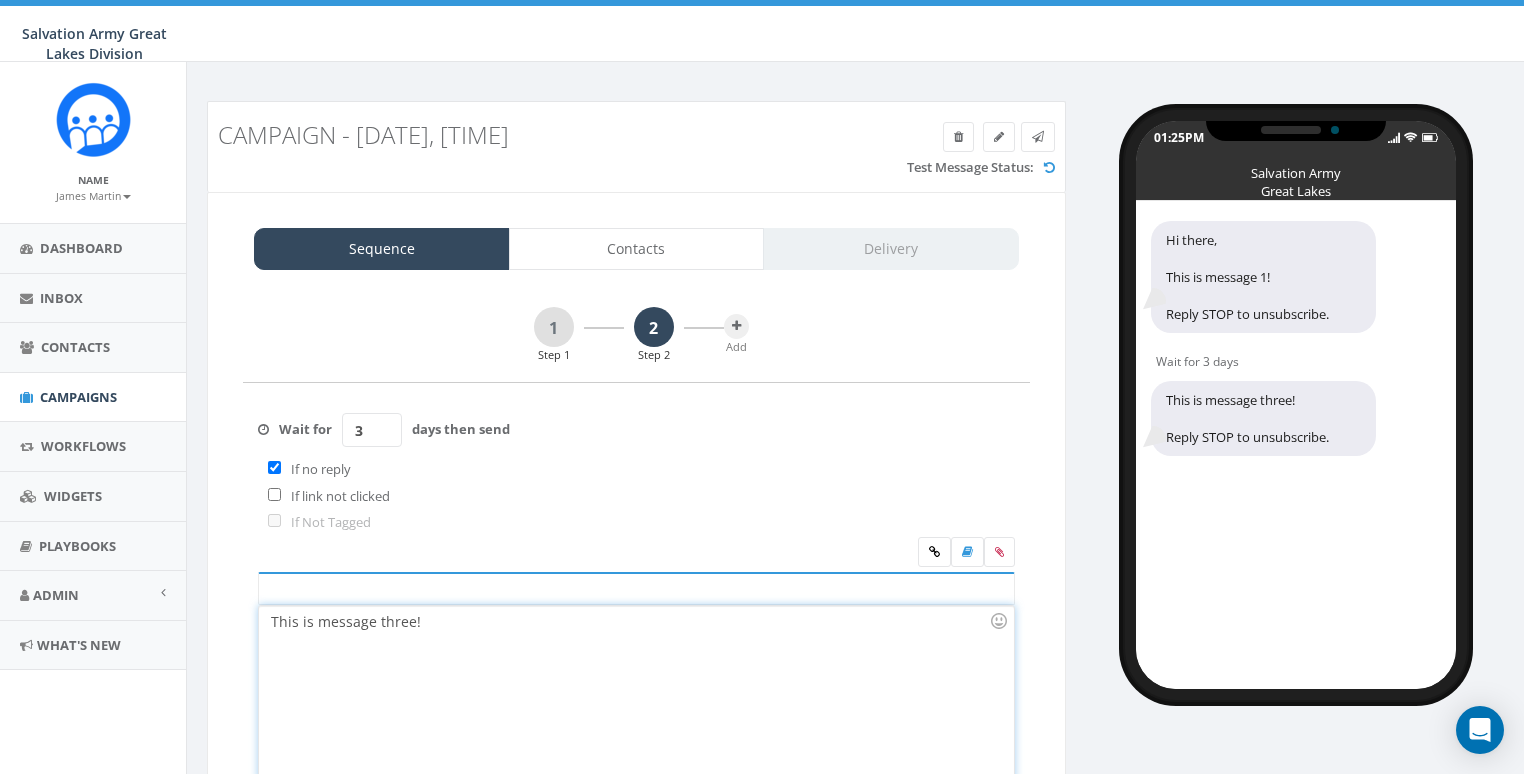 click on "James Martin" at bounding box center (93, 196) 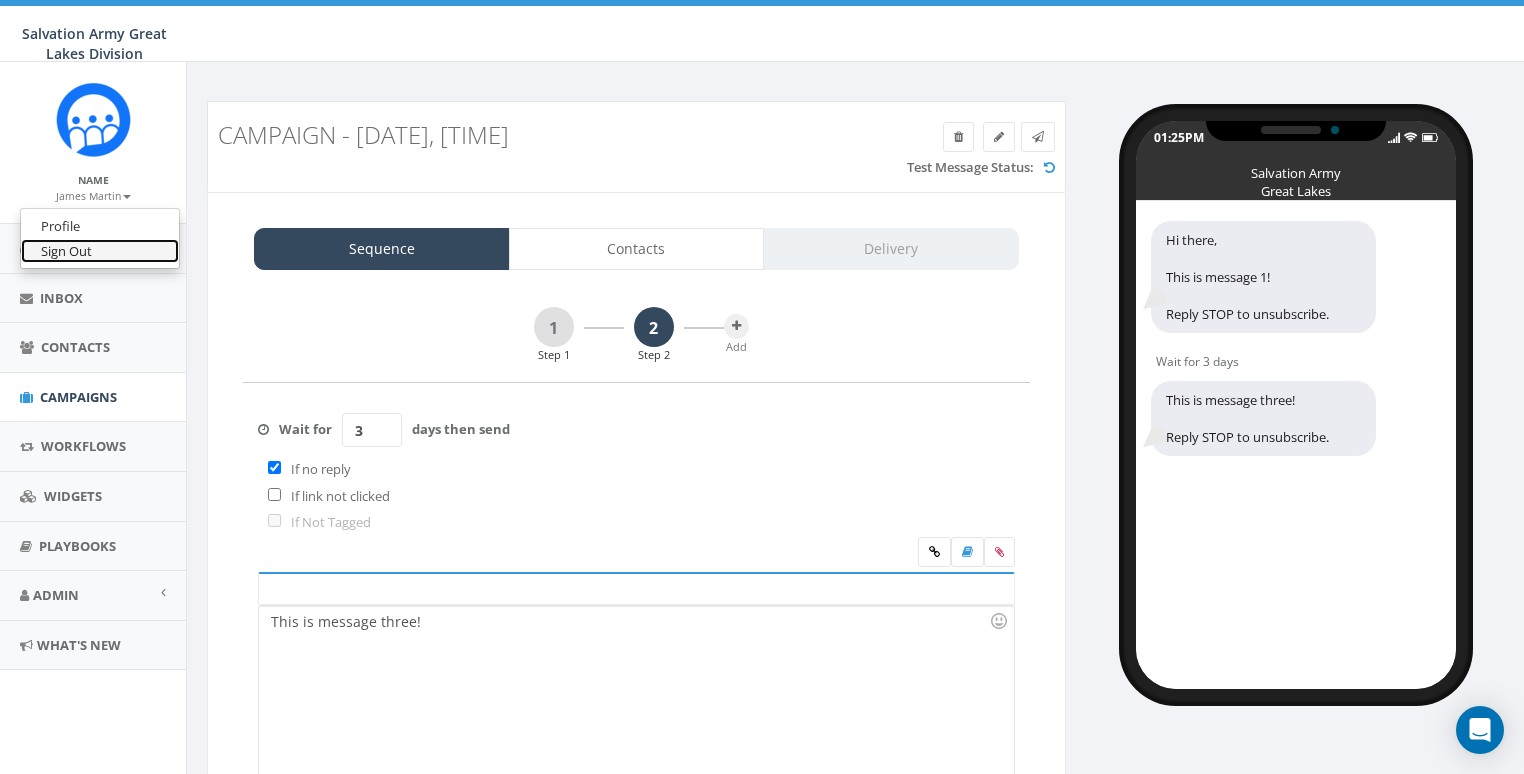 click on "Sign Out" at bounding box center [100, 251] 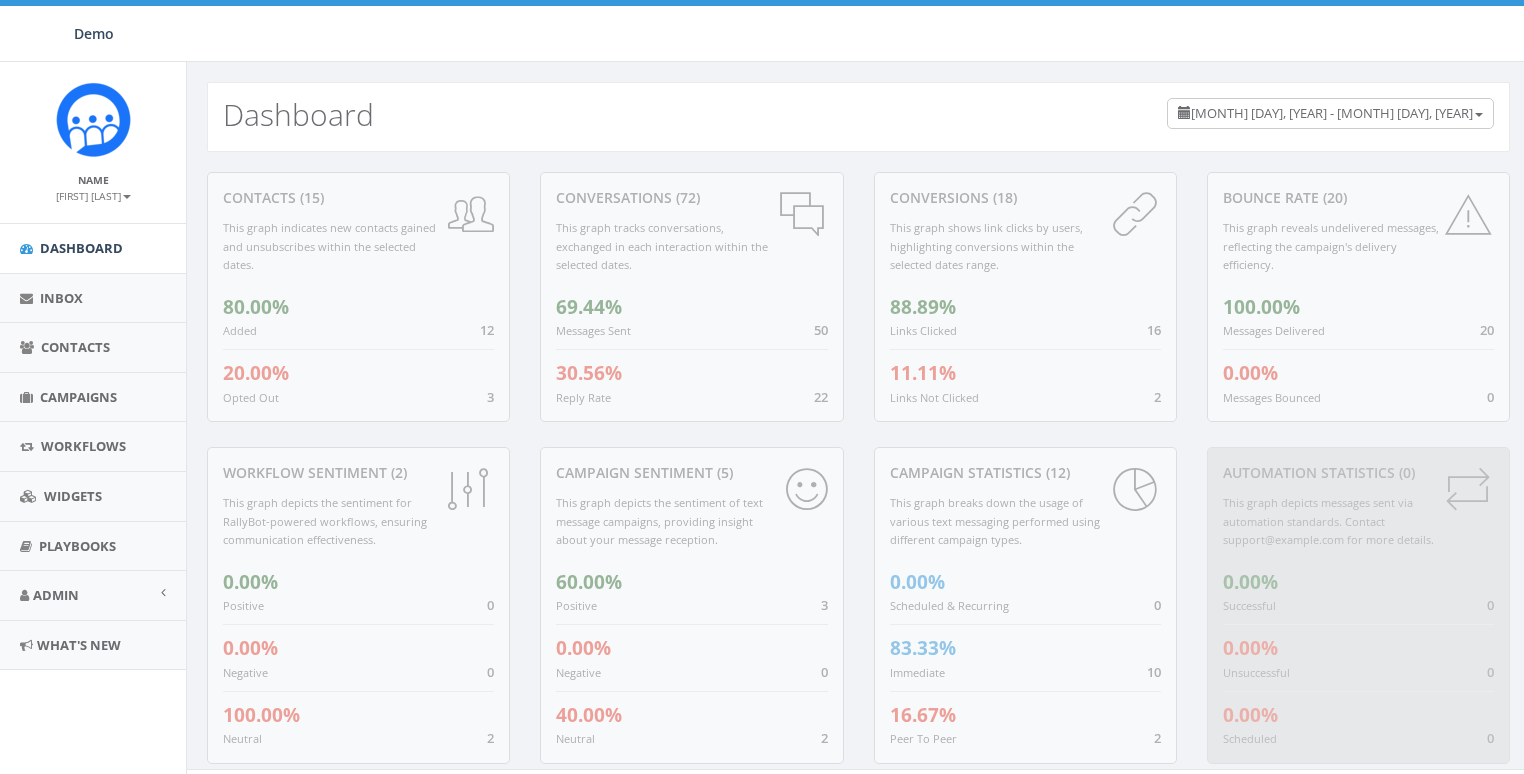 scroll, scrollTop: 0, scrollLeft: 0, axis: both 